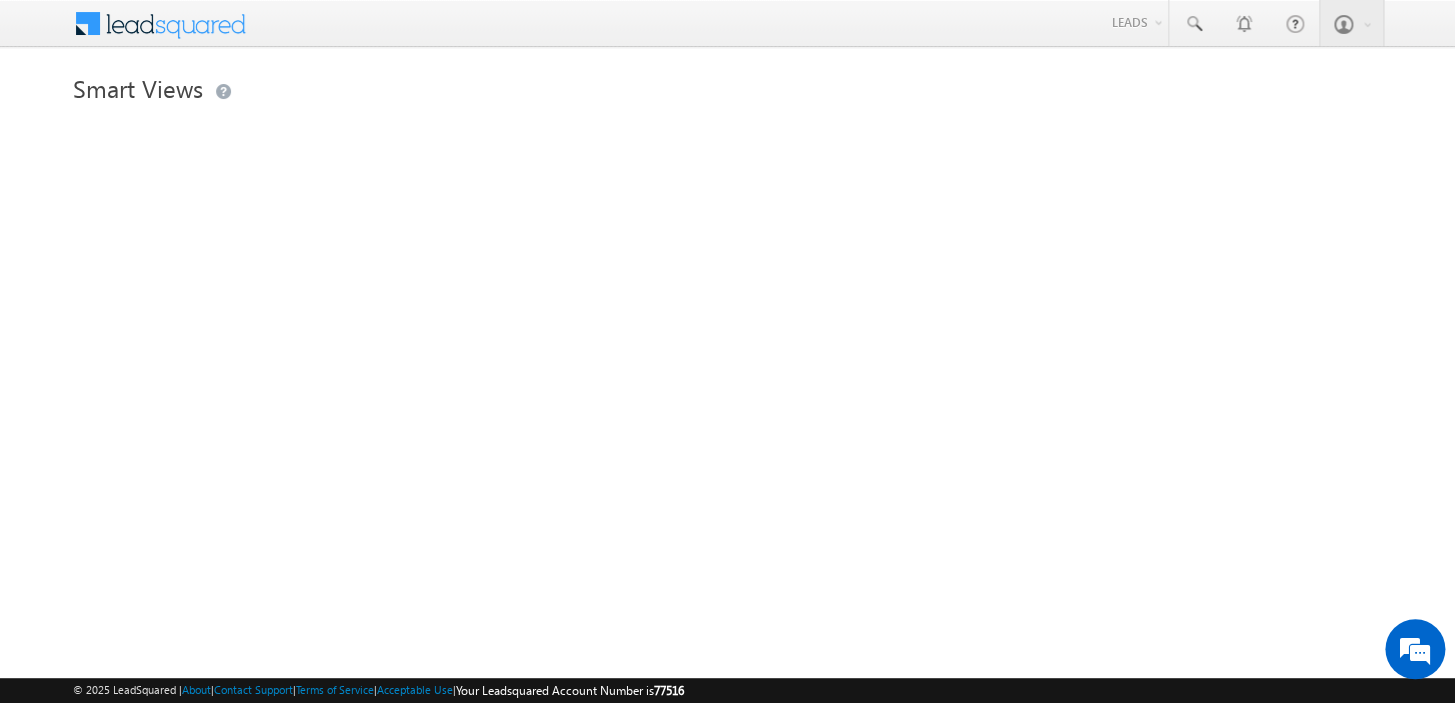 scroll, scrollTop: 0, scrollLeft: 0, axis: both 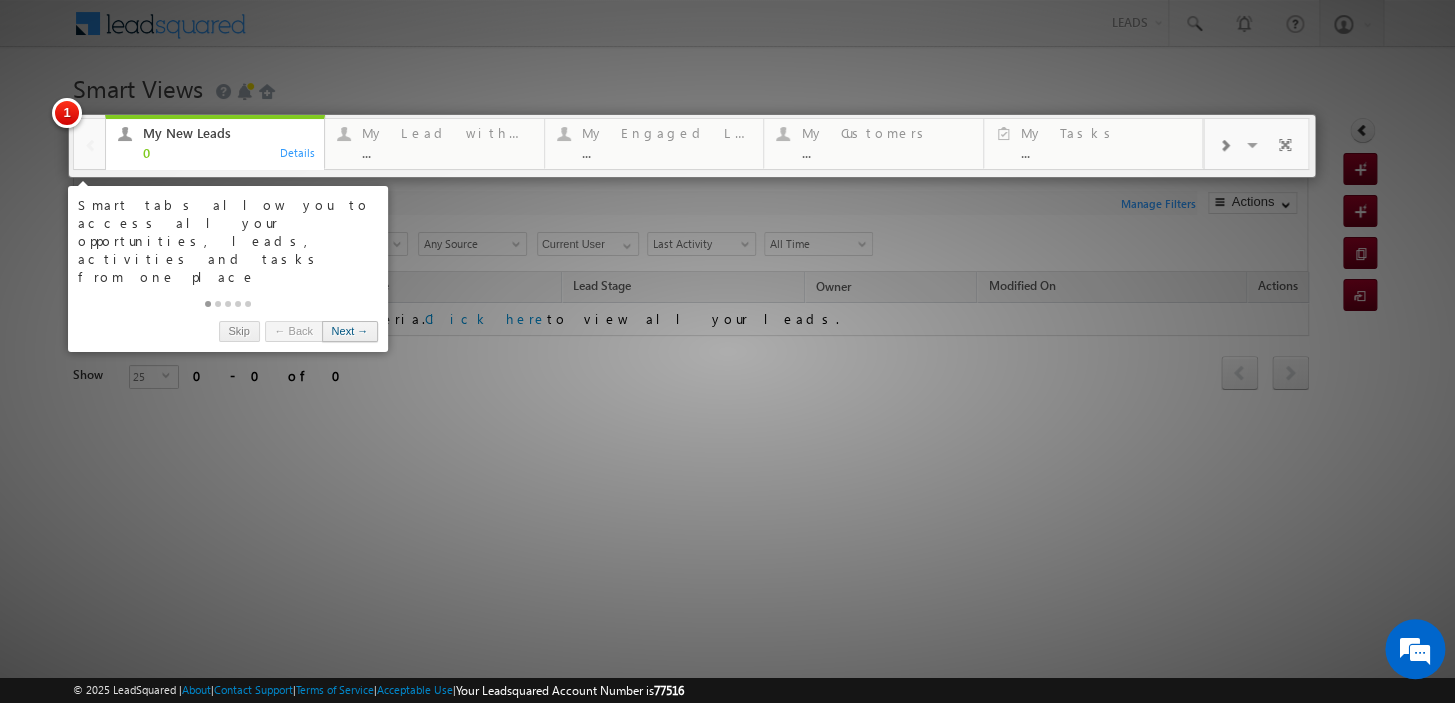 click on "Next →" at bounding box center (350, 331) 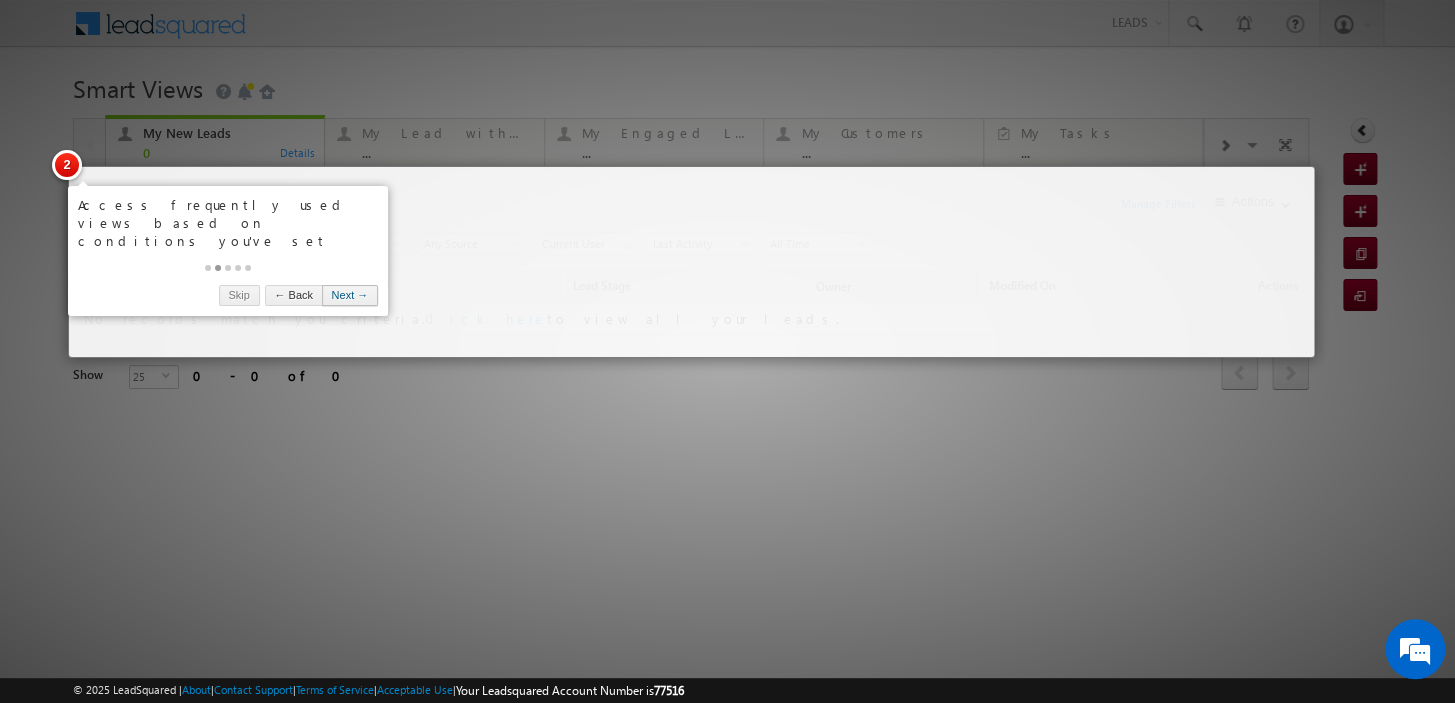 click on "Next →" at bounding box center [350, 295] 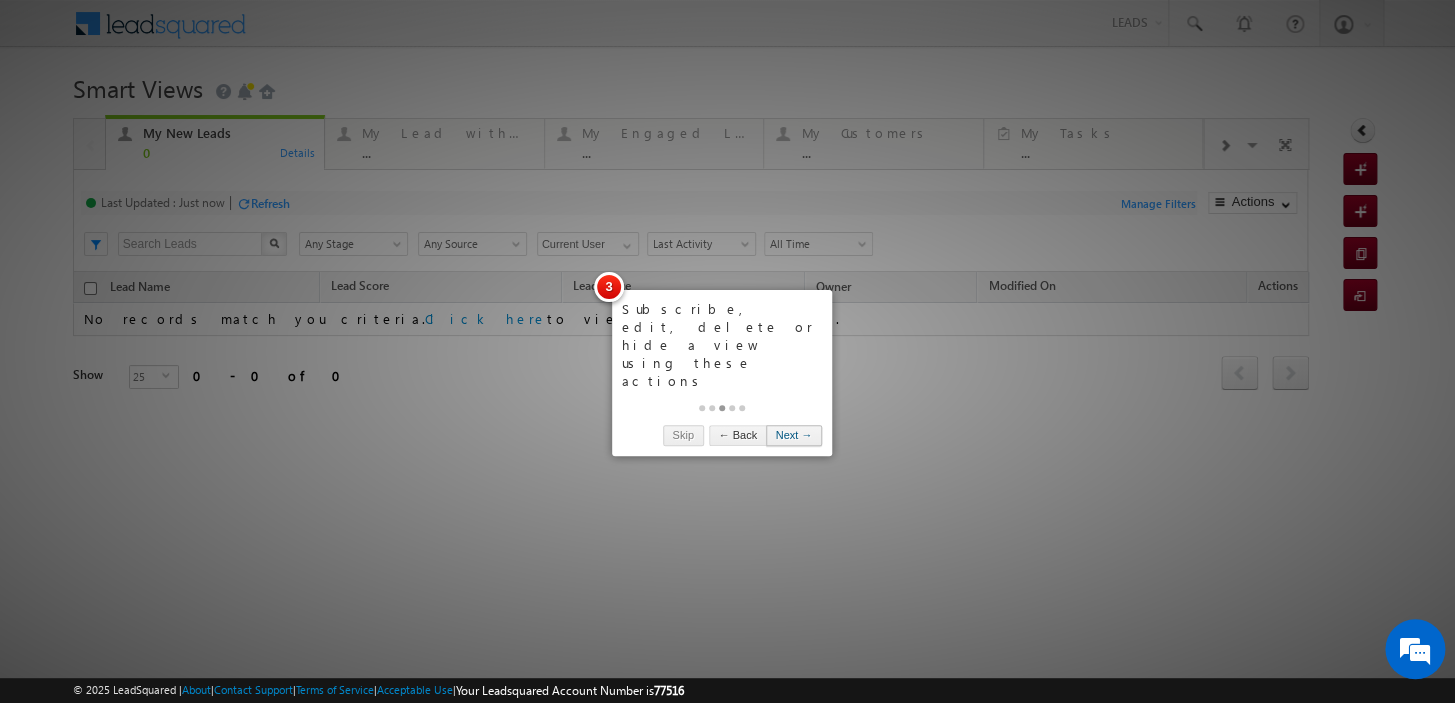 click on "Next →" at bounding box center (794, 435) 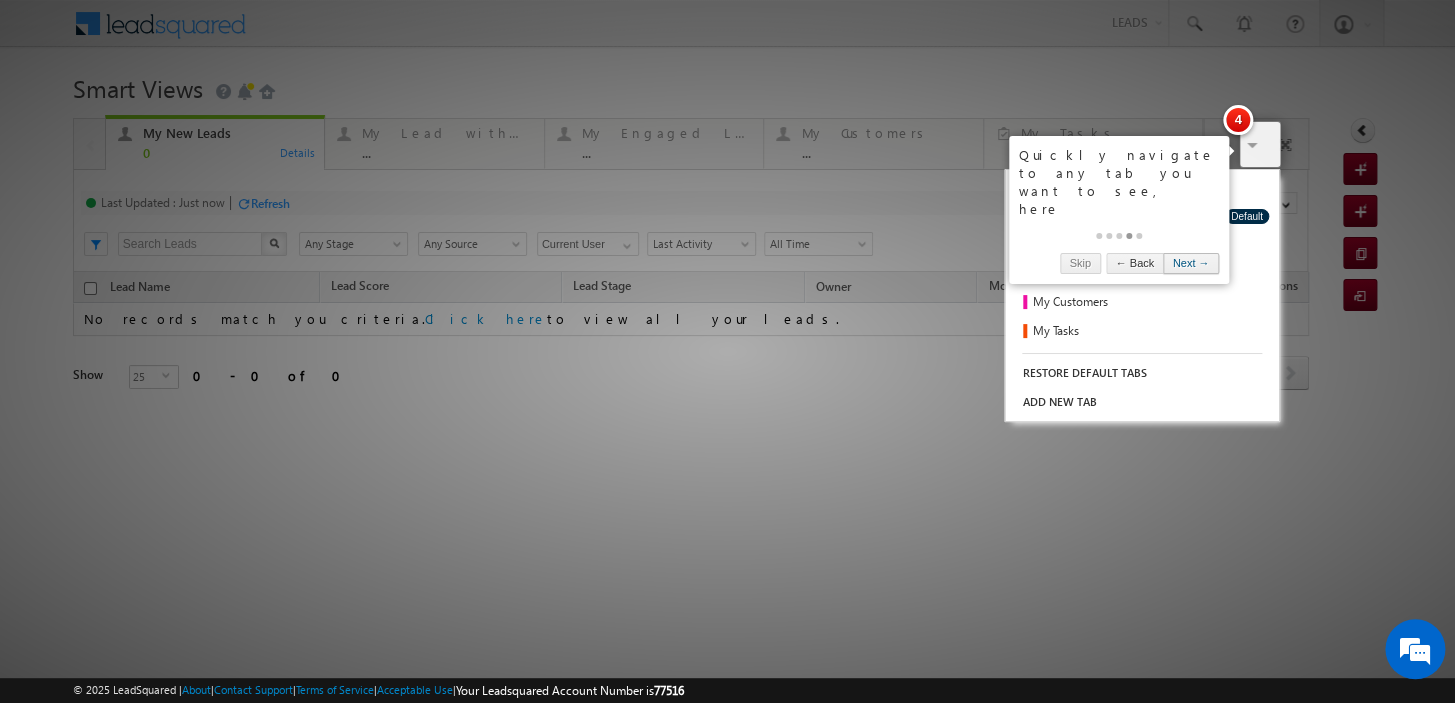 click on "Next →" at bounding box center (1191, 263) 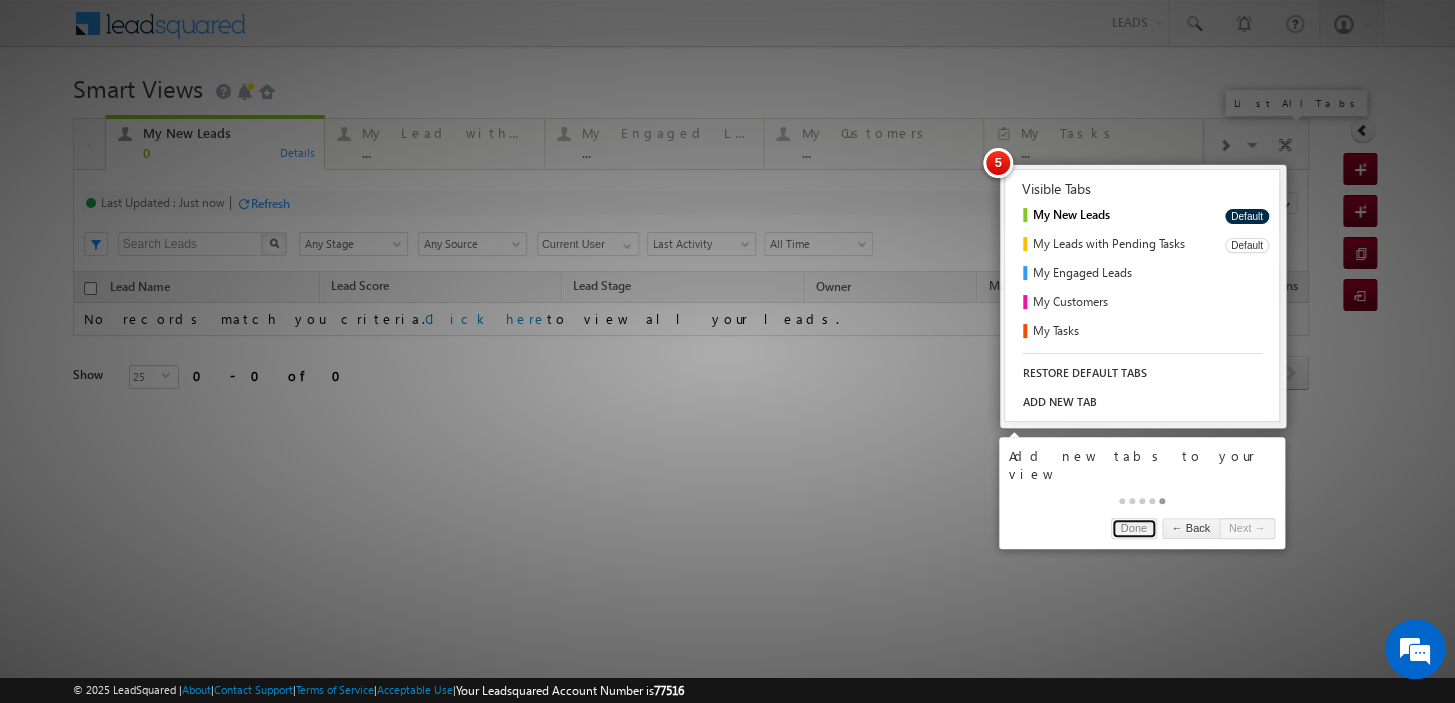 scroll, scrollTop: 0, scrollLeft: 0, axis: both 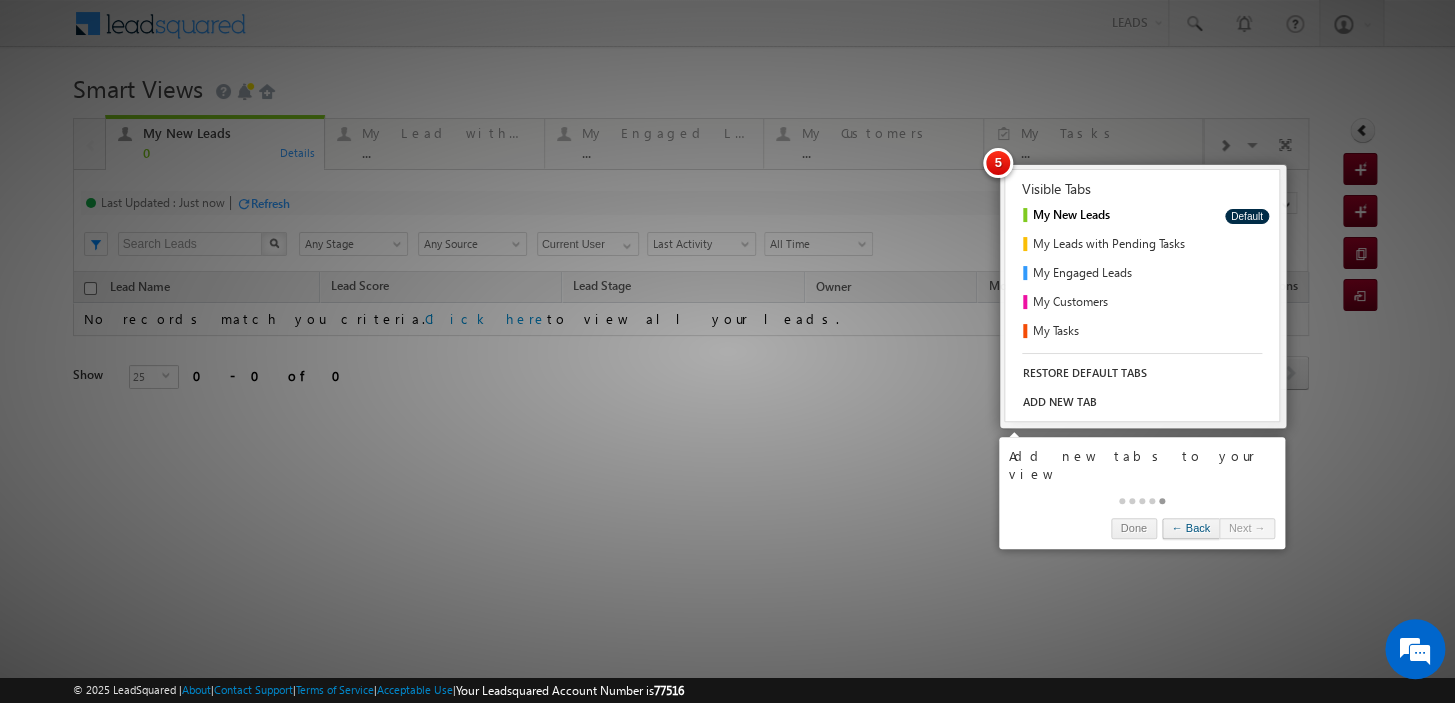 click on "← Back" at bounding box center [1190, 528] 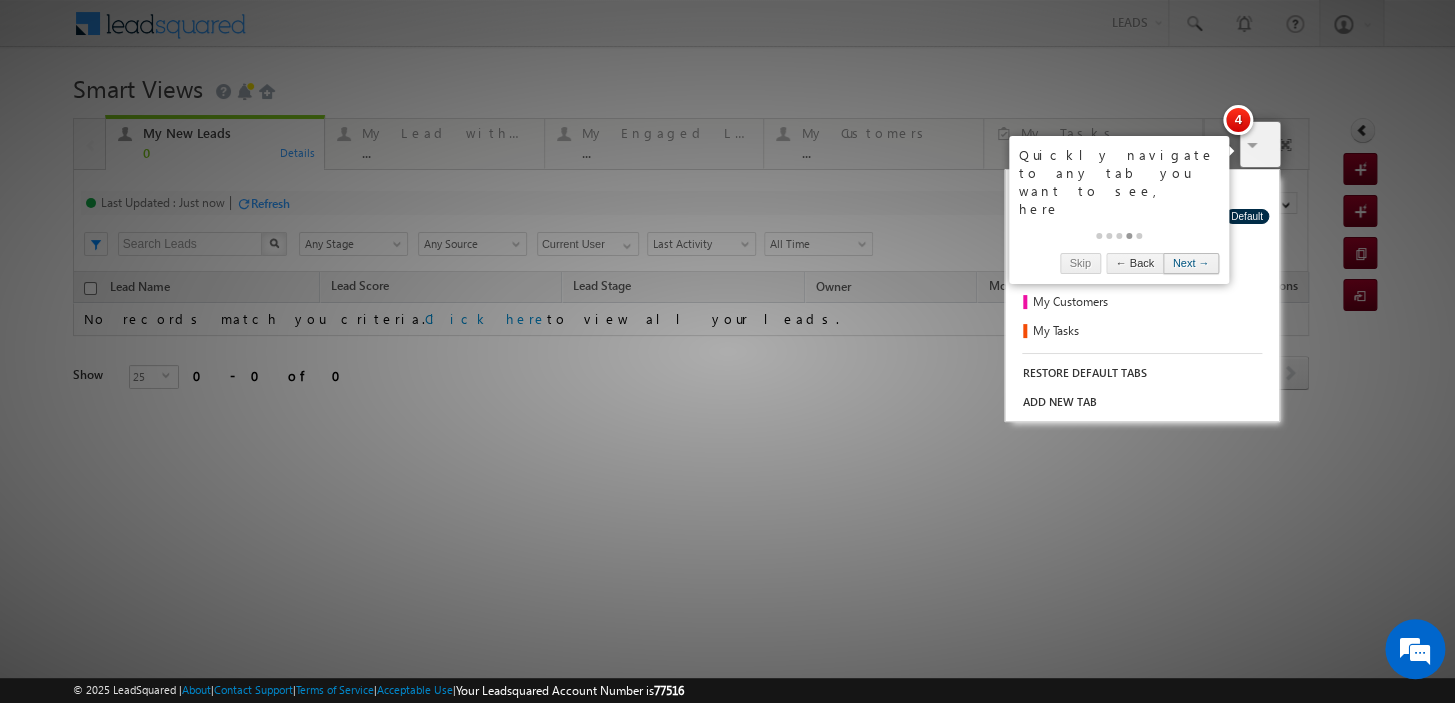 click on "Next →" at bounding box center (1191, 263) 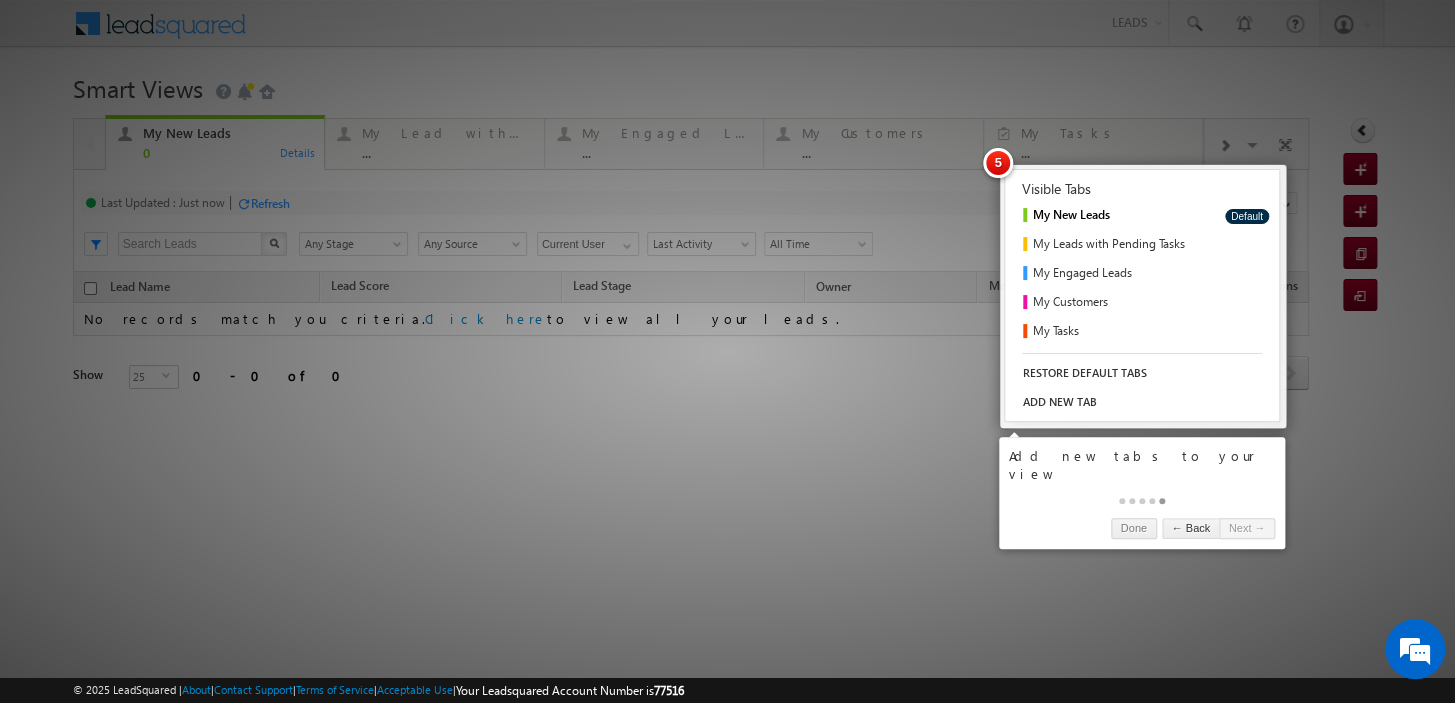 click on "Next →" at bounding box center (1247, 528) 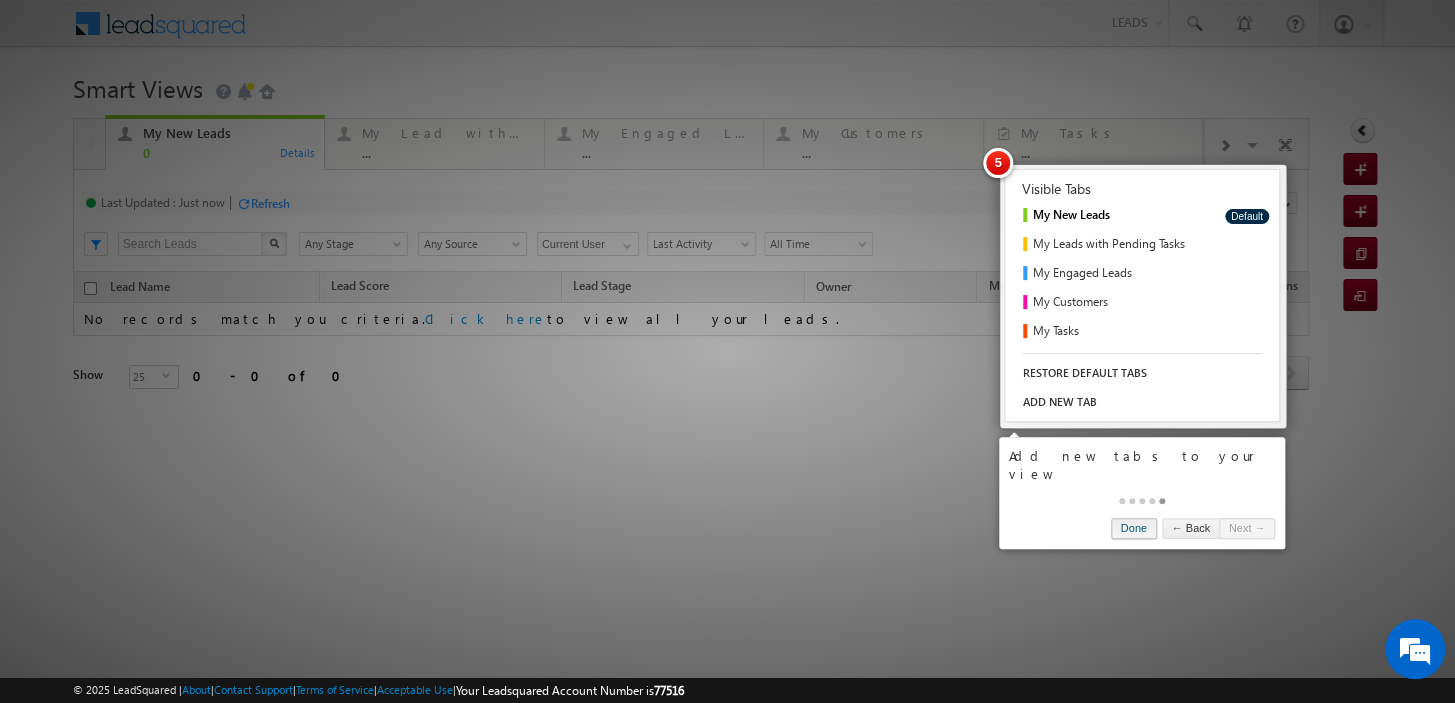 click on "Done" at bounding box center (1134, 528) 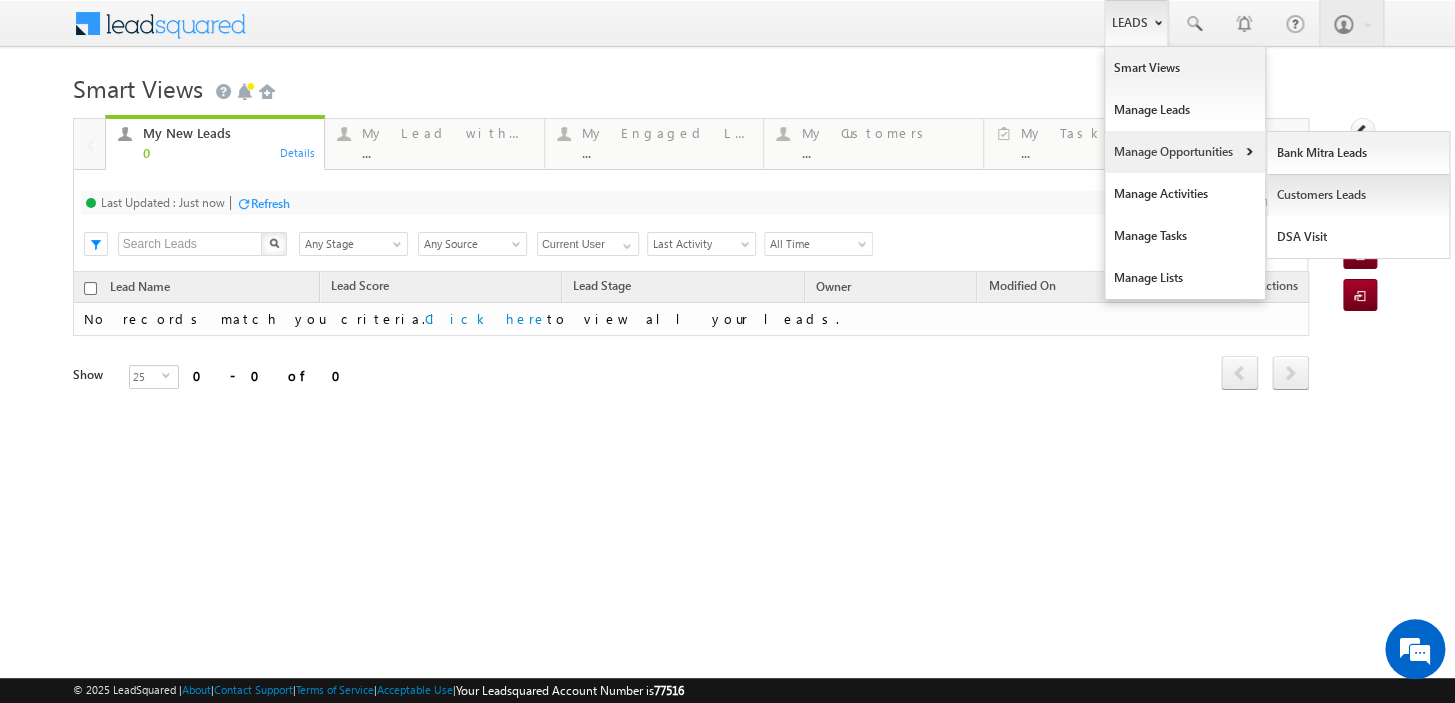 click on "Customers Leads" at bounding box center (1358, 195) 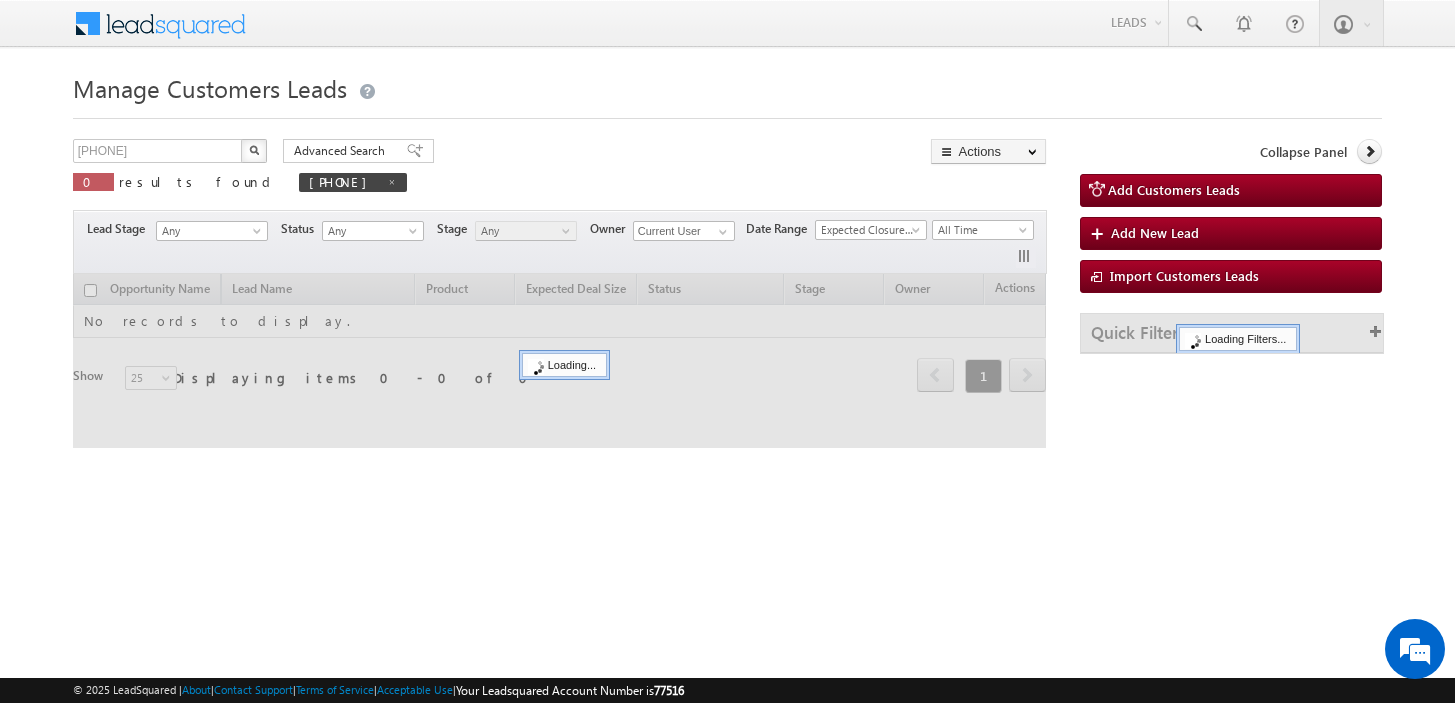 scroll, scrollTop: 0, scrollLeft: 0, axis: both 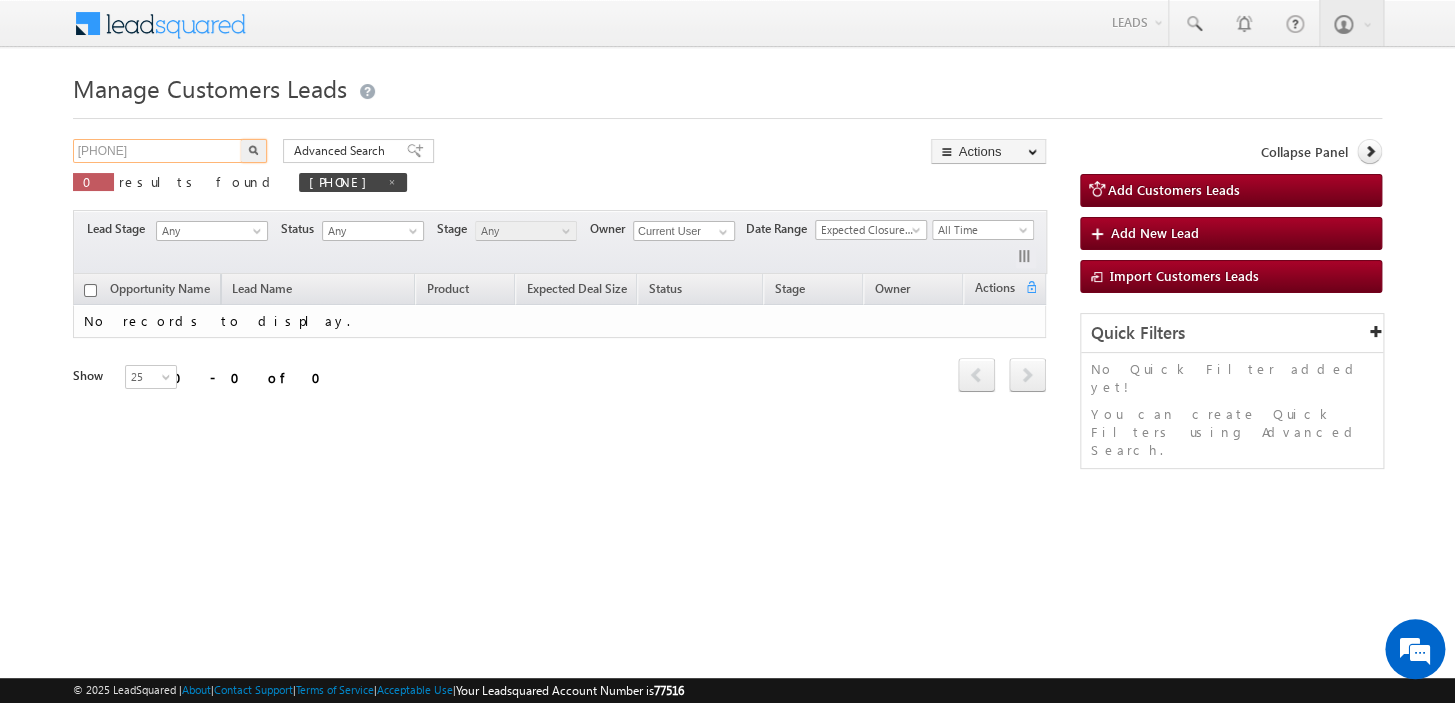 click on "614736" at bounding box center [158, 151] 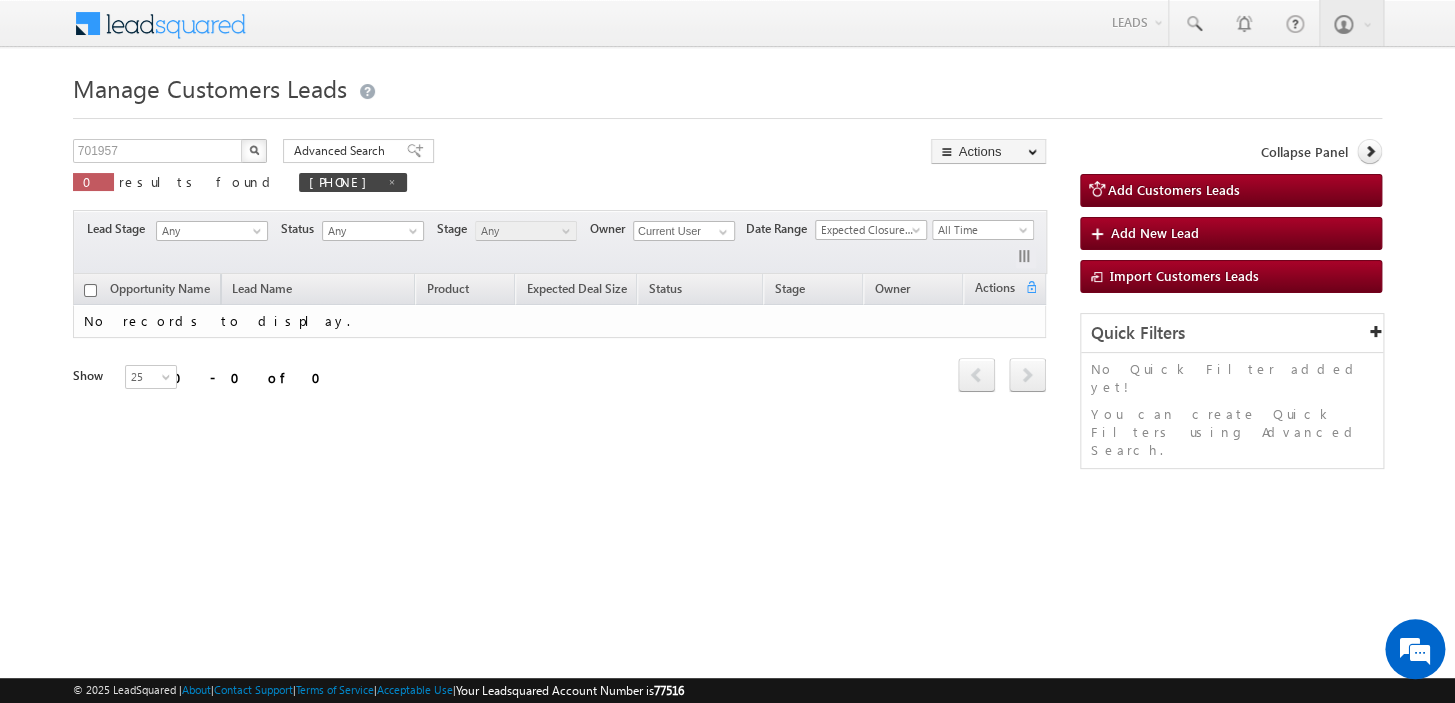 click at bounding box center (254, 151) 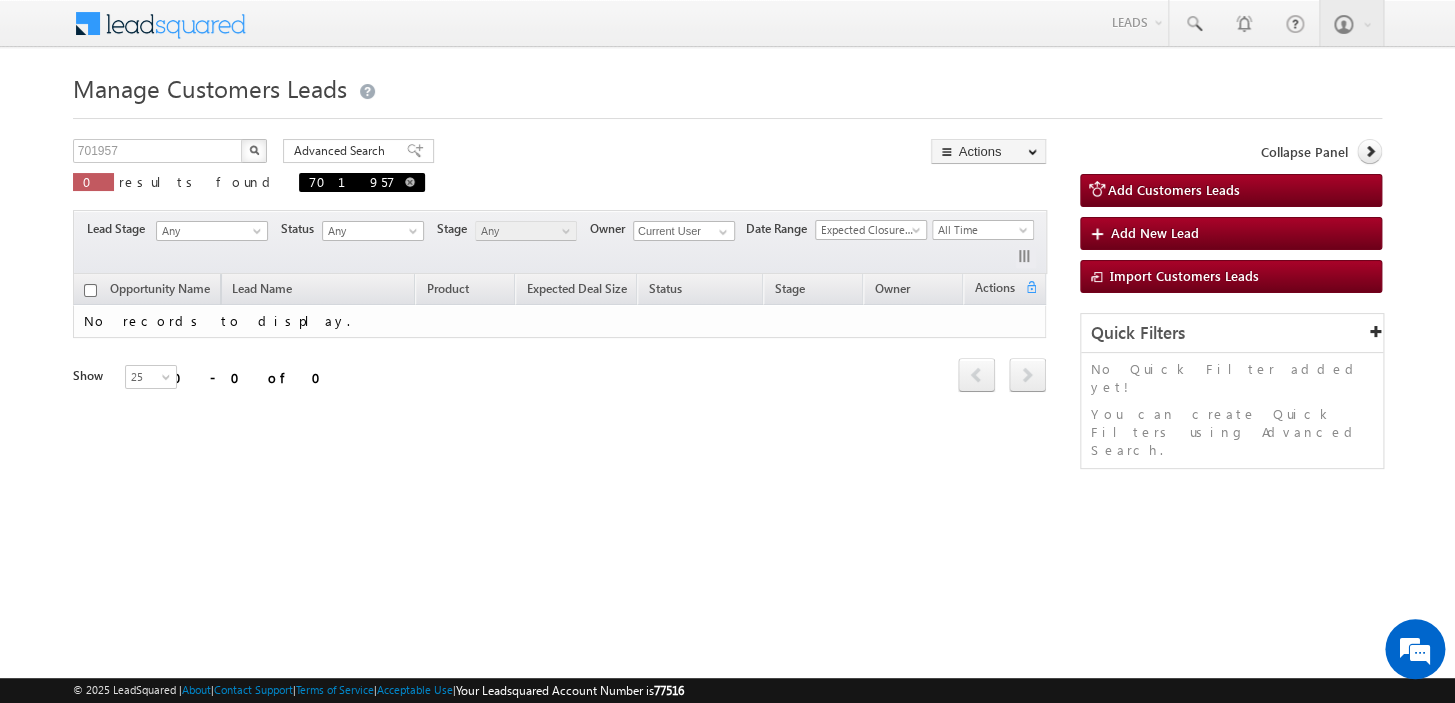 click at bounding box center (410, 182) 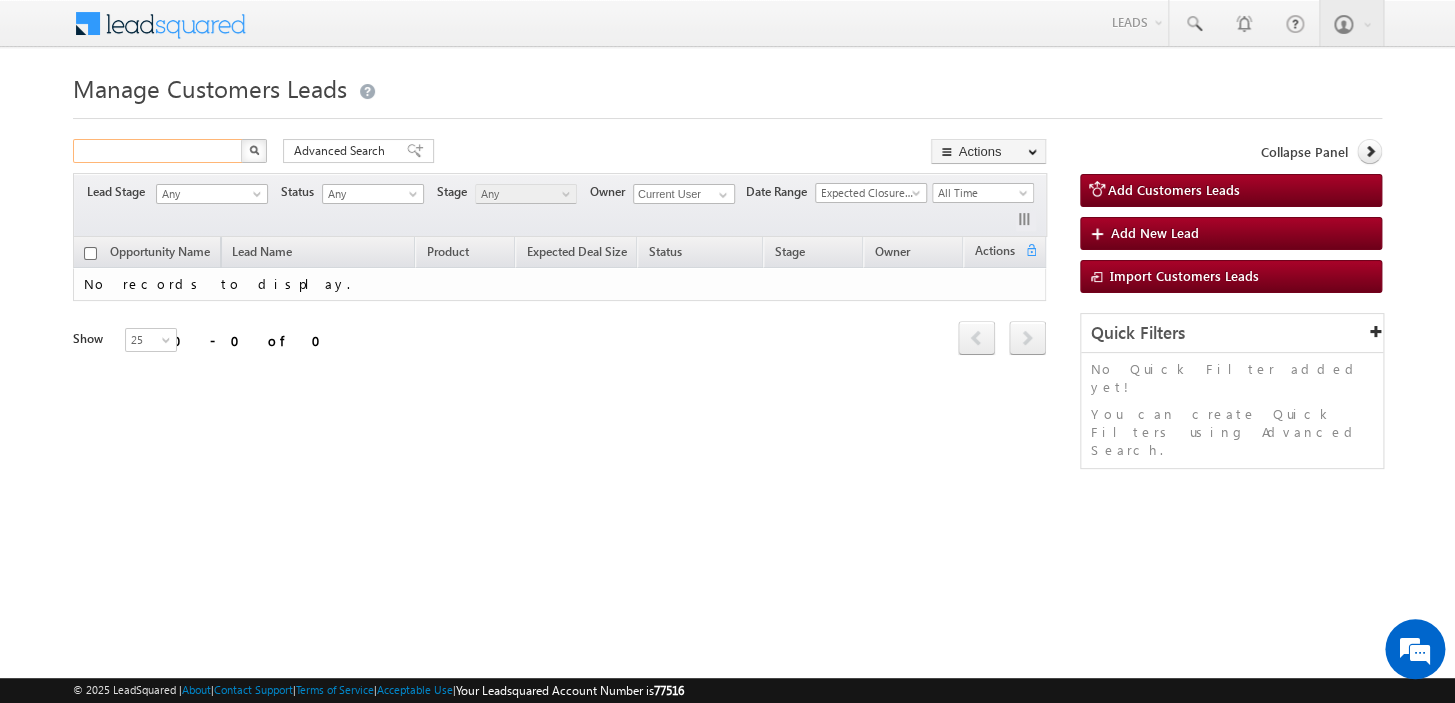 click at bounding box center (158, 151) 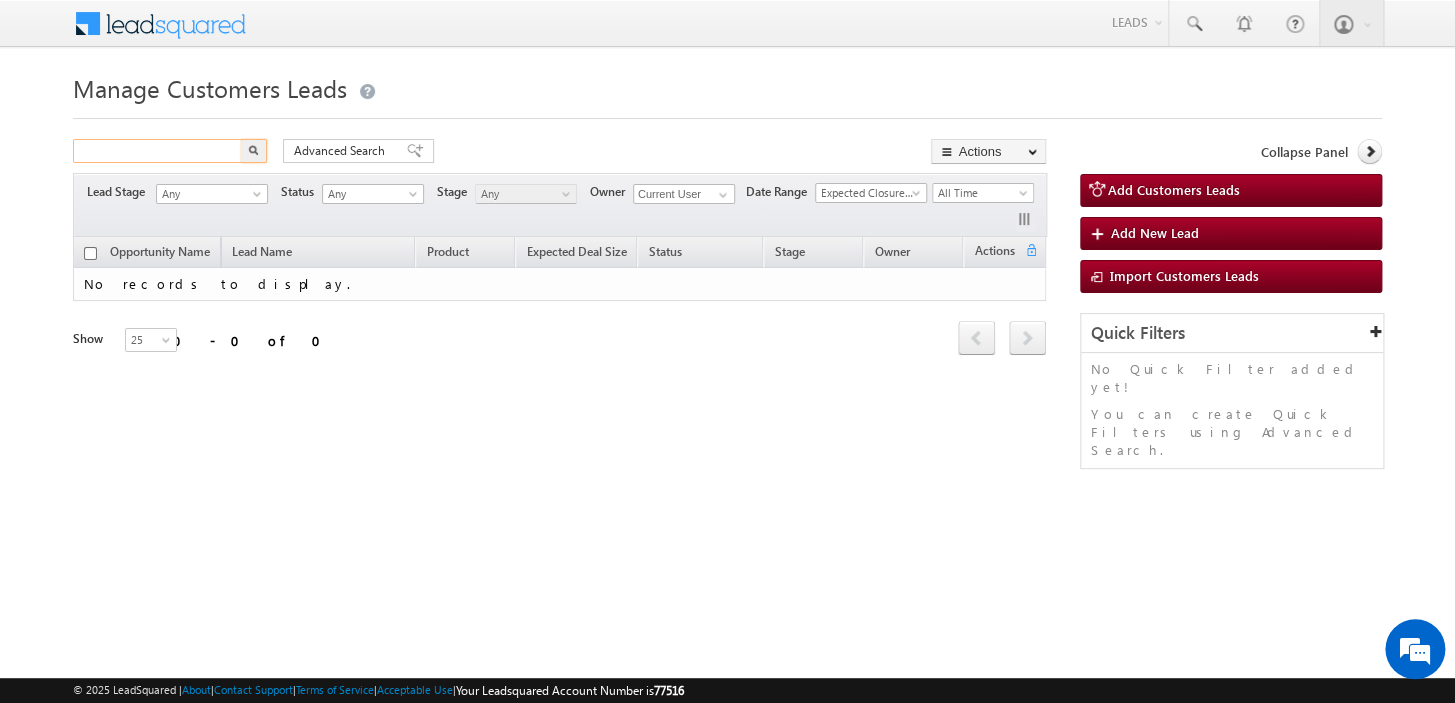 paste on "701957" 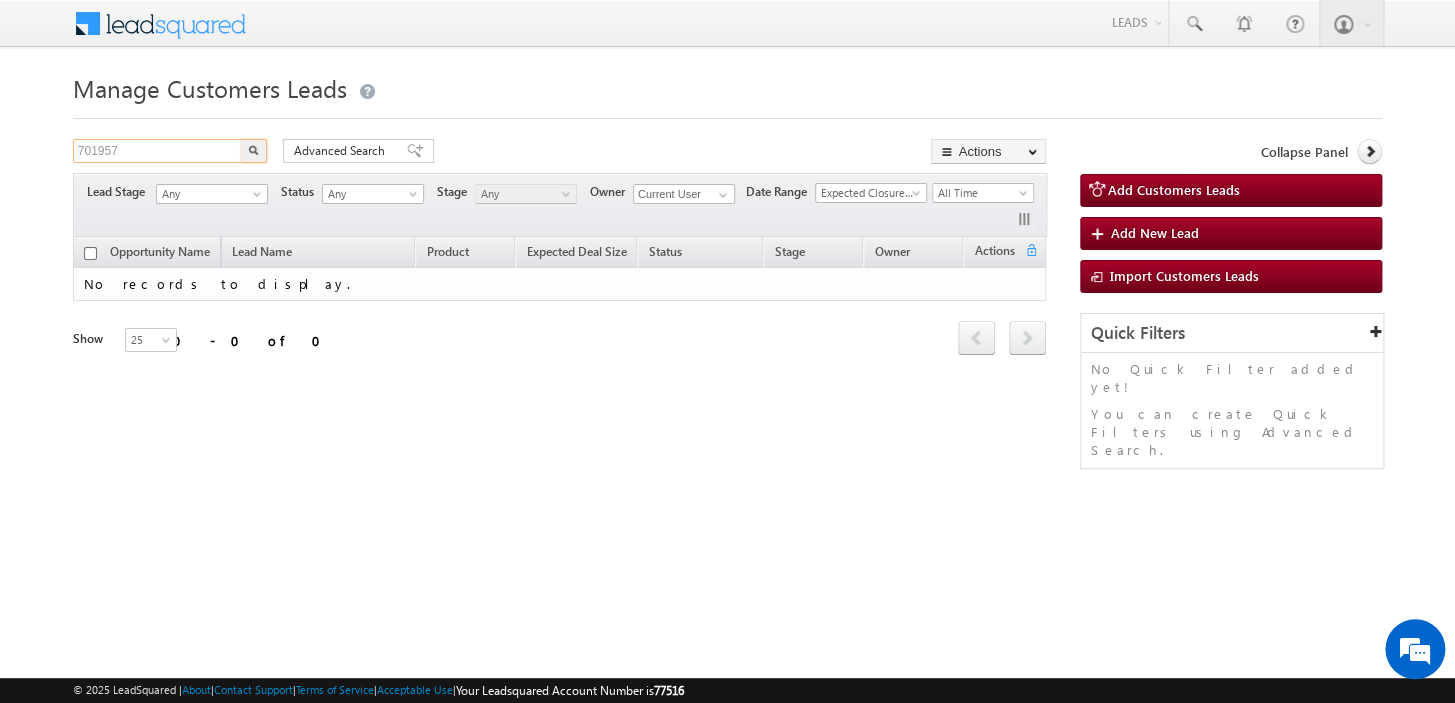 type on "701957" 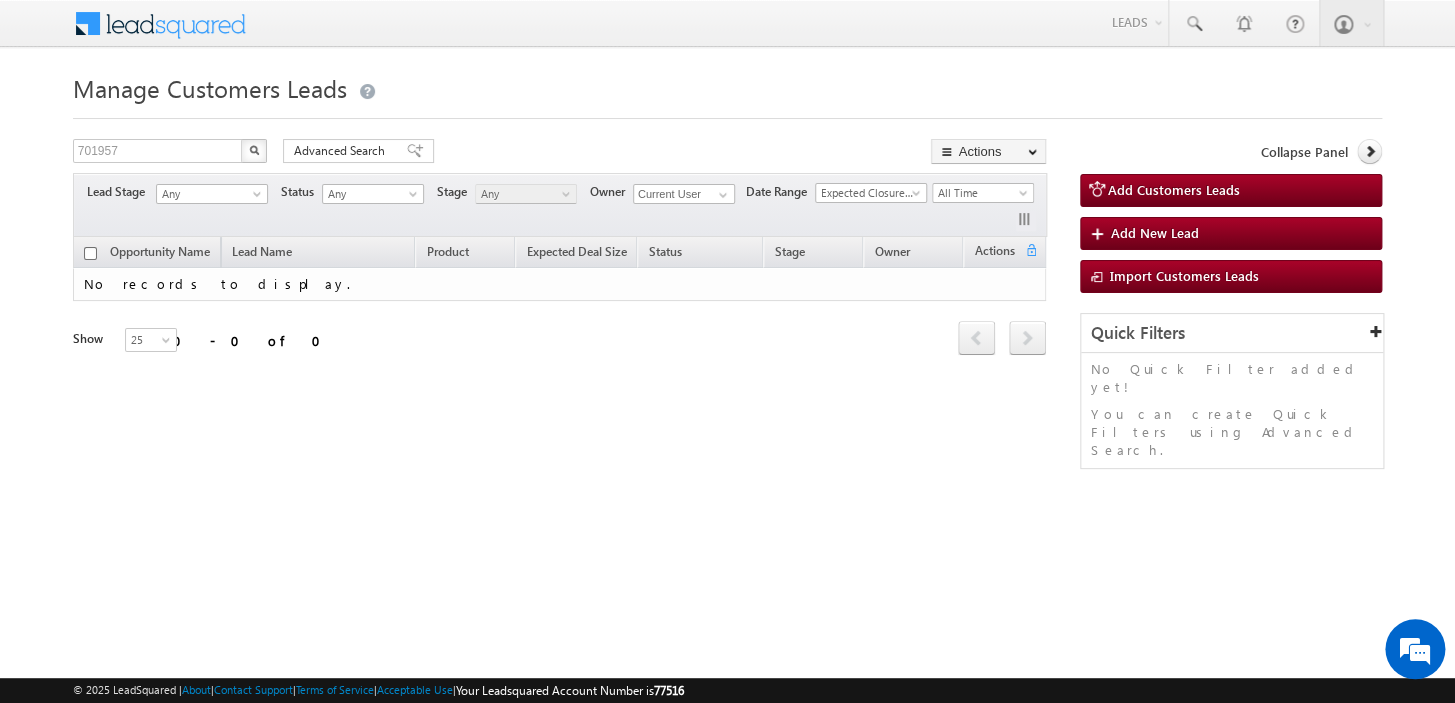 click at bounding box center (254, 150) 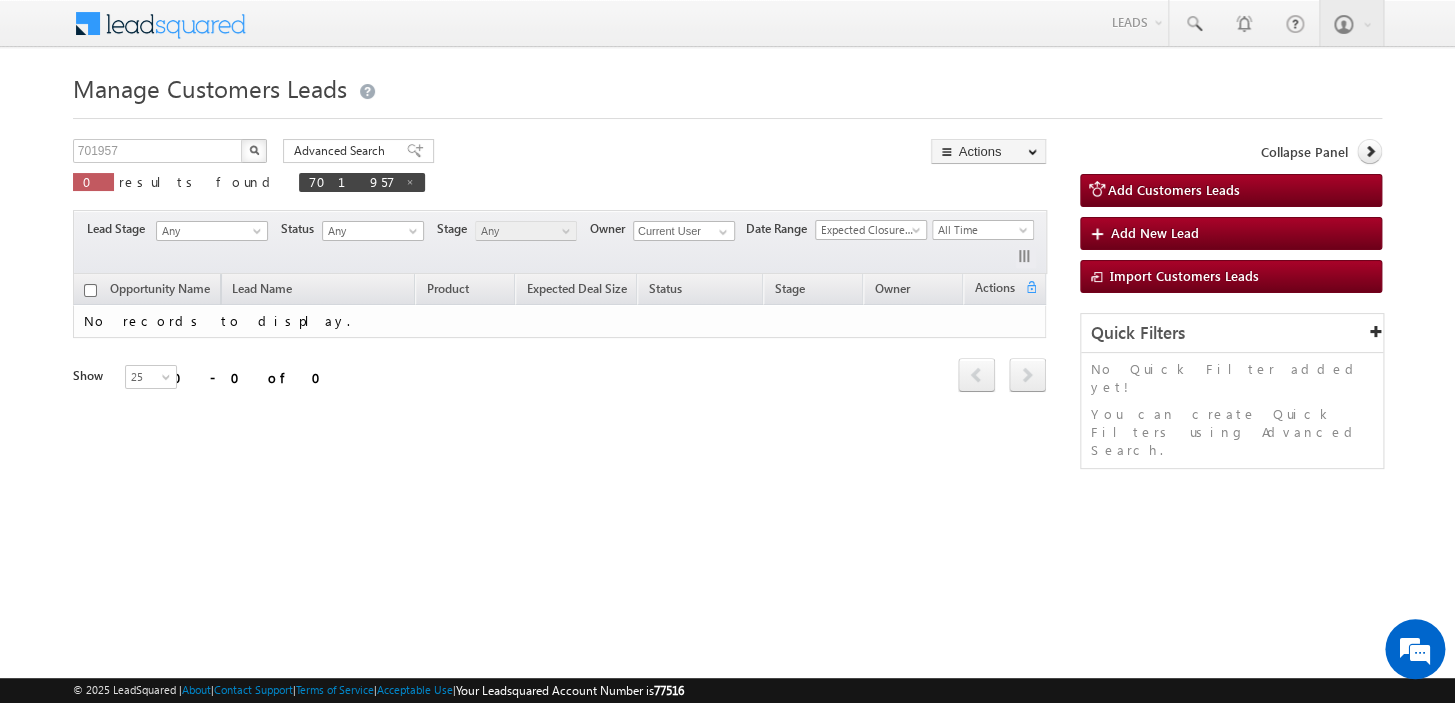 type 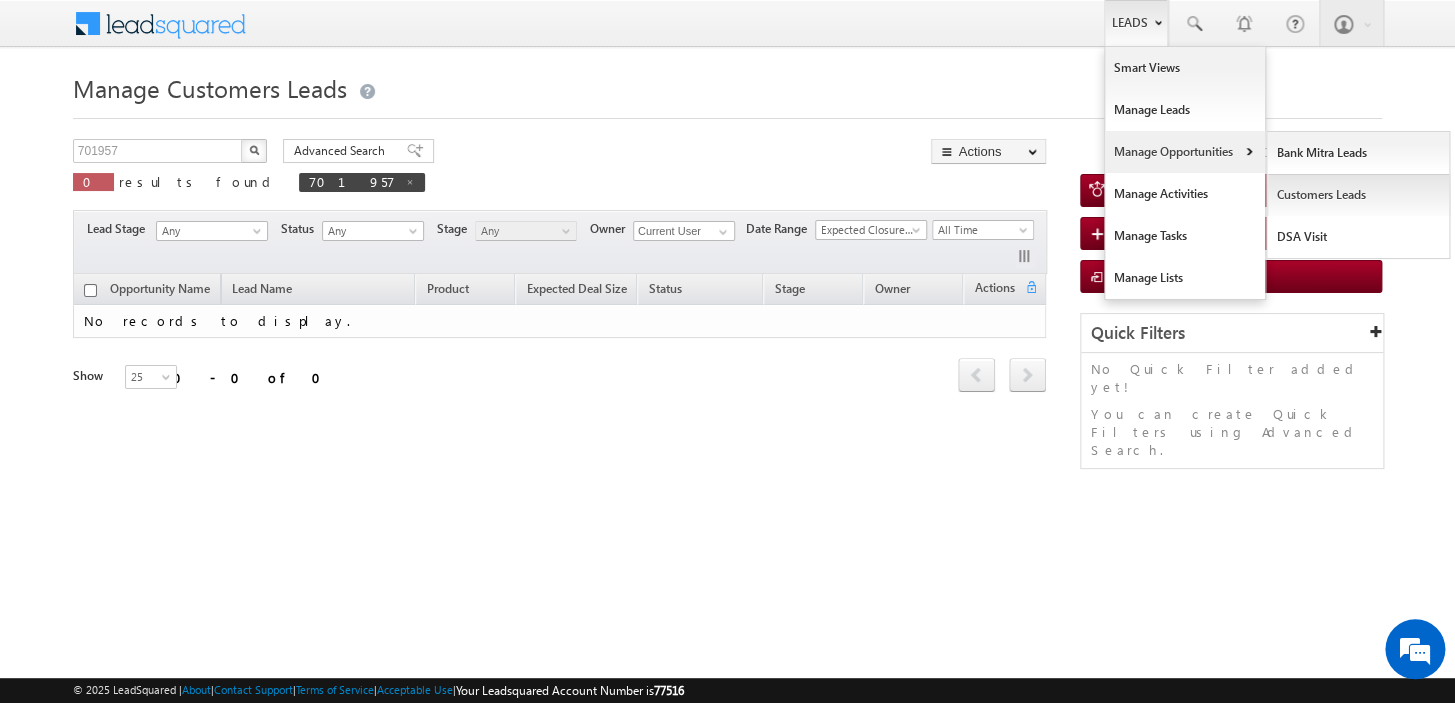 click on "Customers Leads" at bounding box center (1358, 195) 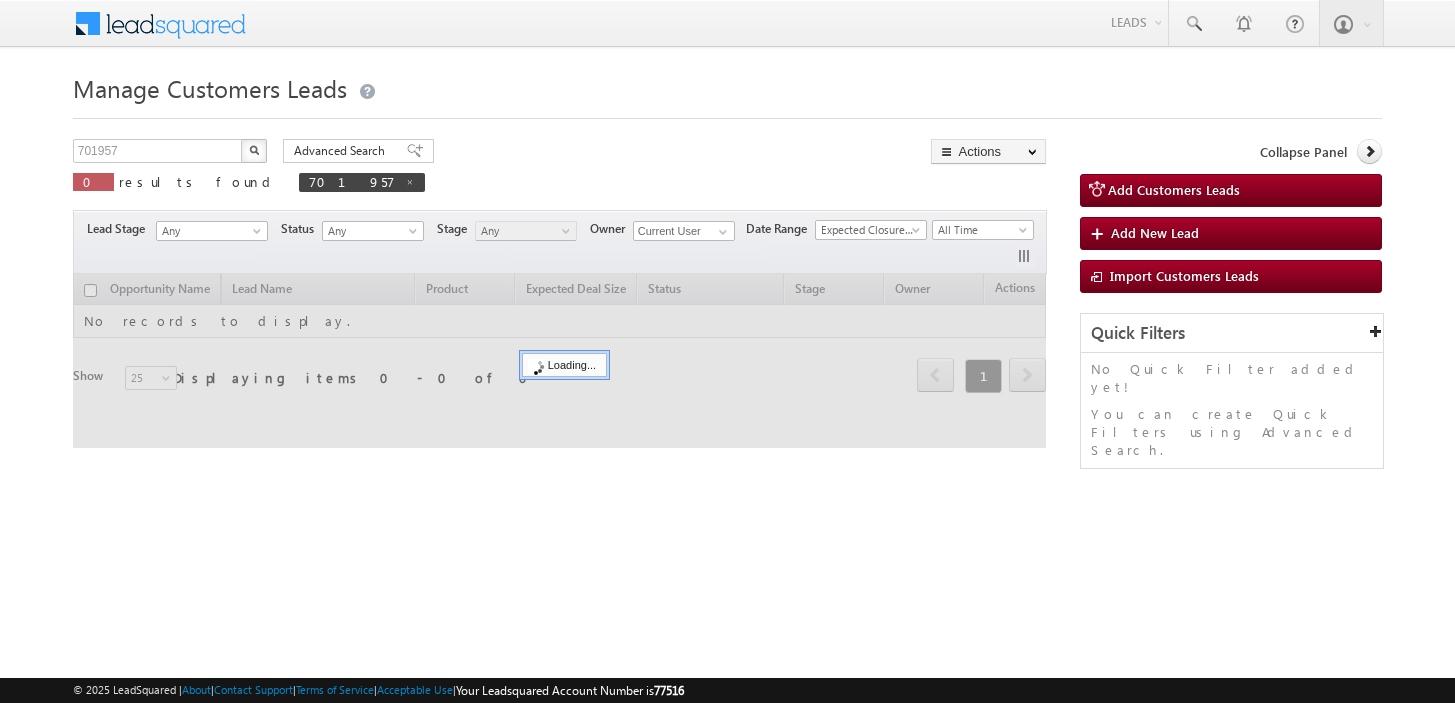 scroll, scrollTop: 0, scrollLeft: 0, axis: both 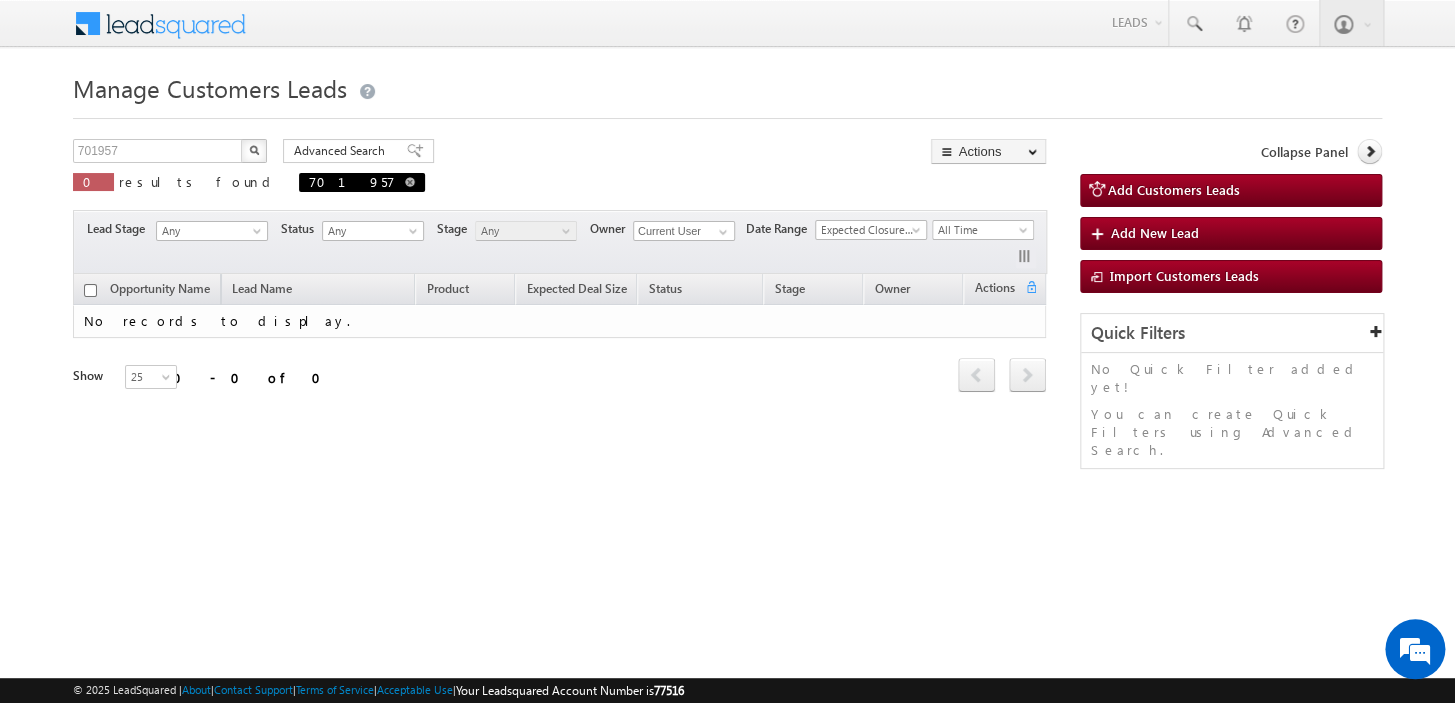 click on "701957" at bounding box center [362, 182] 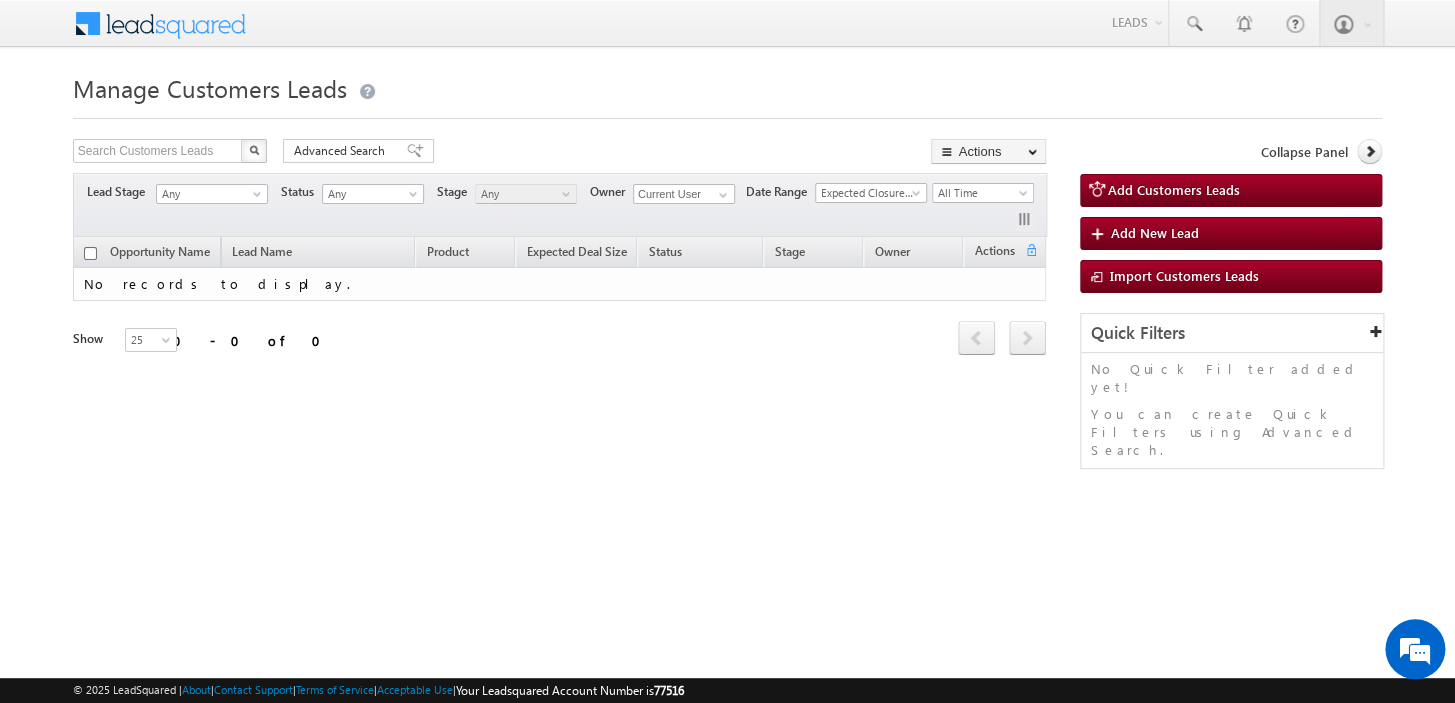 scroll, scrollTop: 0, scrollLeft: 0, axis: both 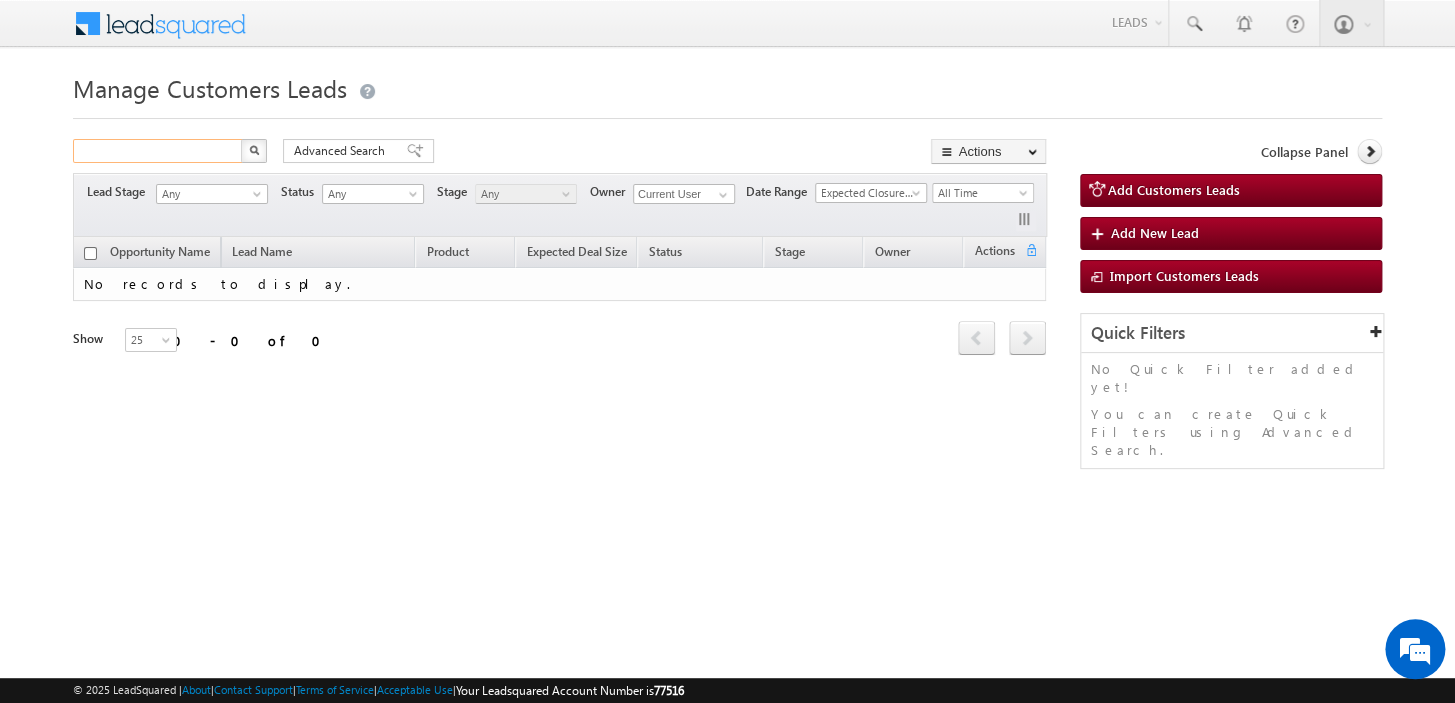 click at bounding box center (158, 151) 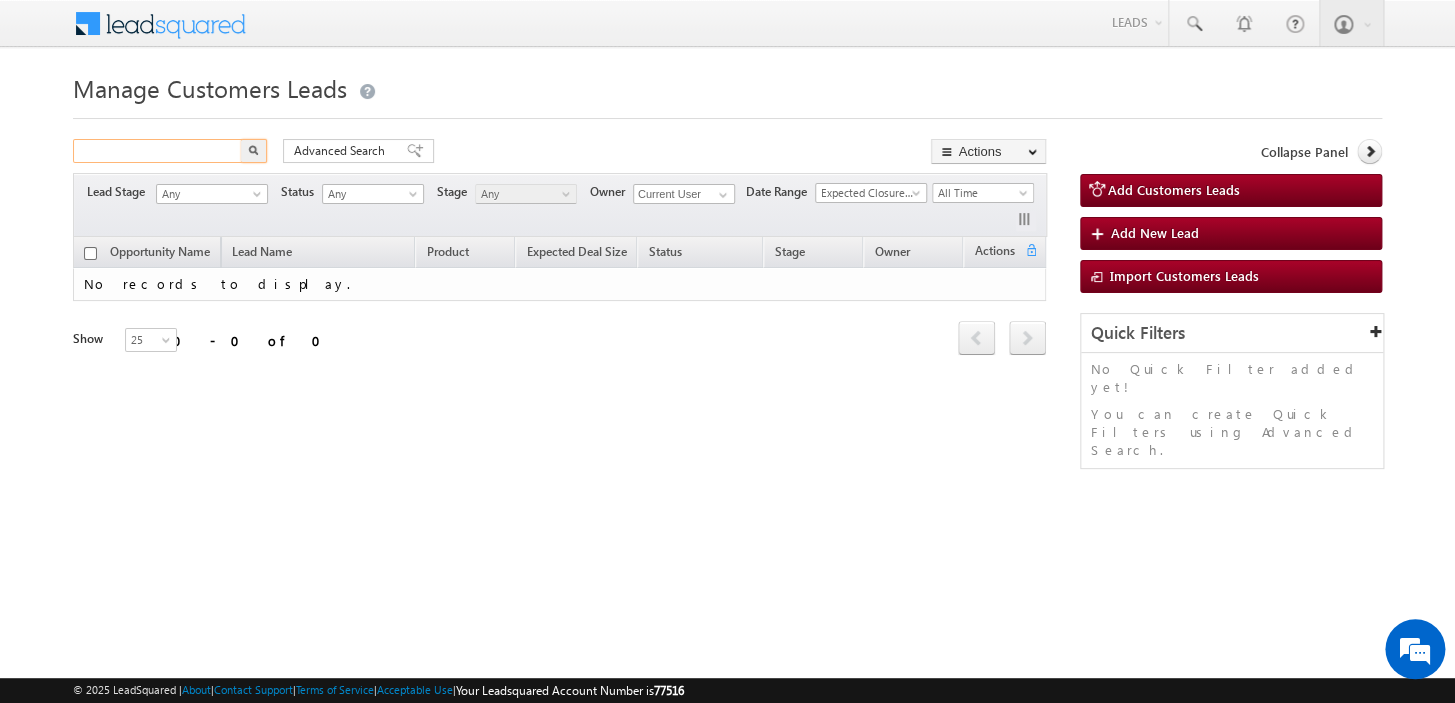 paste on "[NUMBER]" 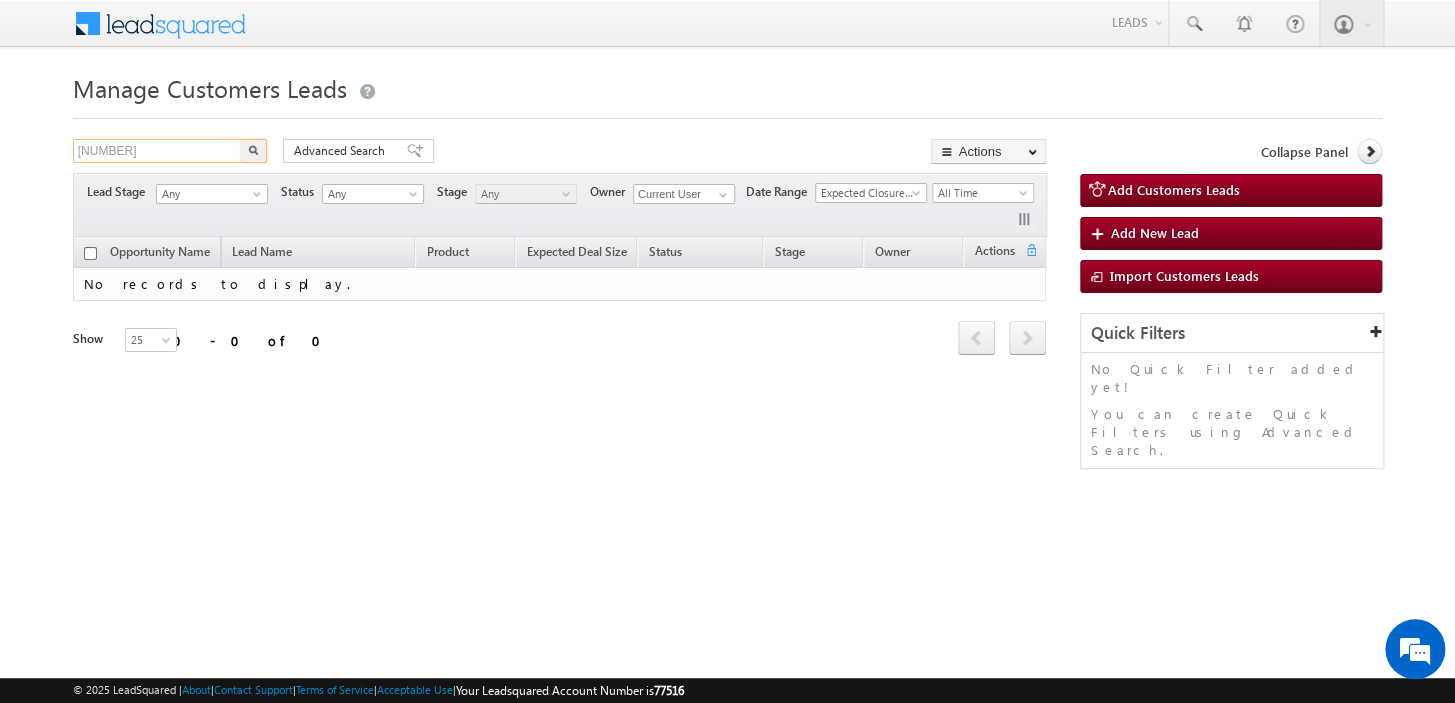 type on "[NUMBER]" 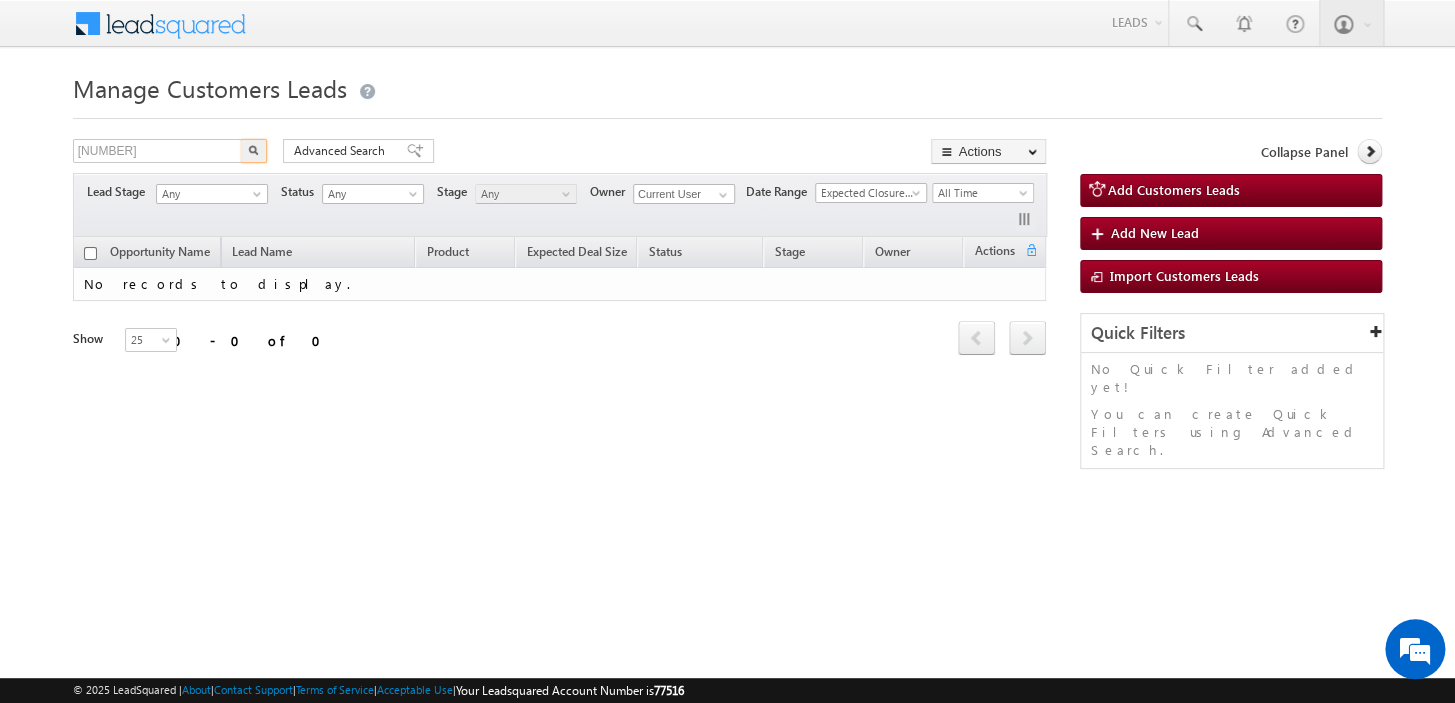 click at bounding box center (253, 150) 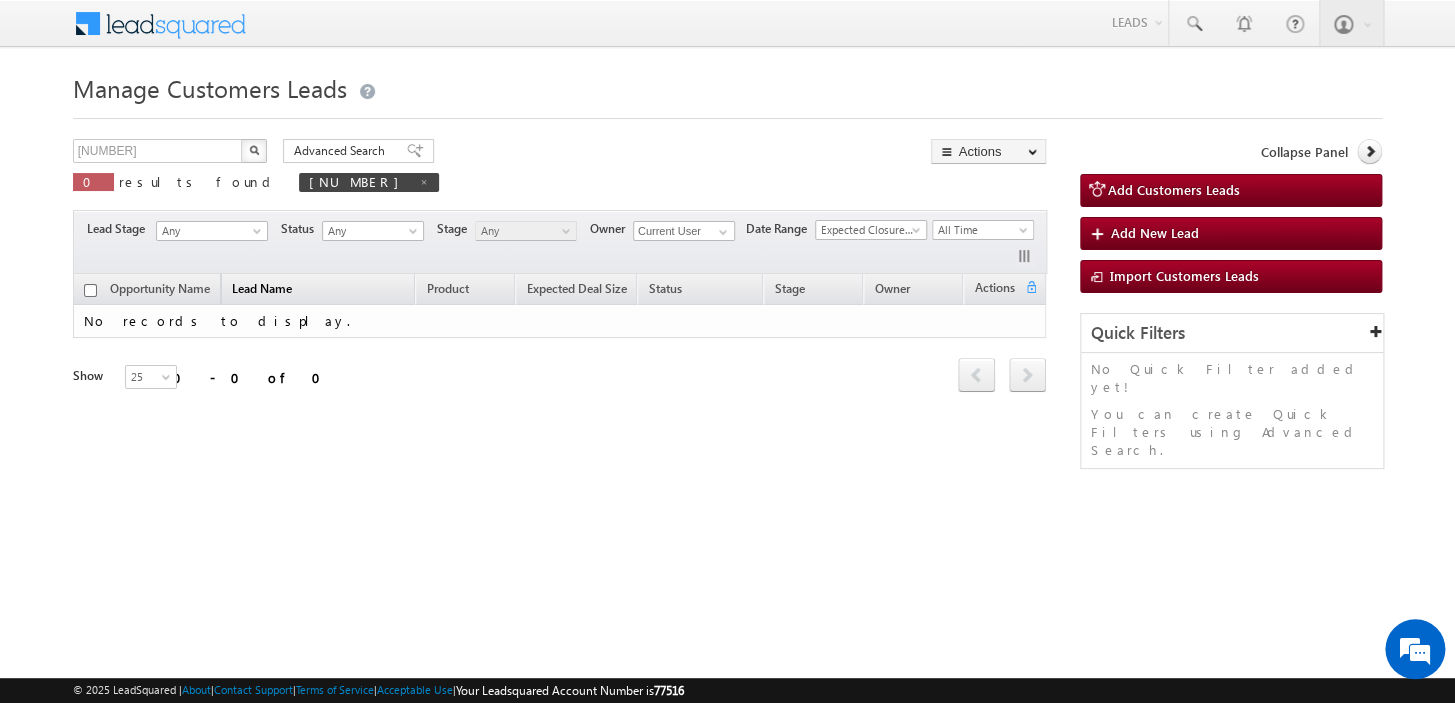 type 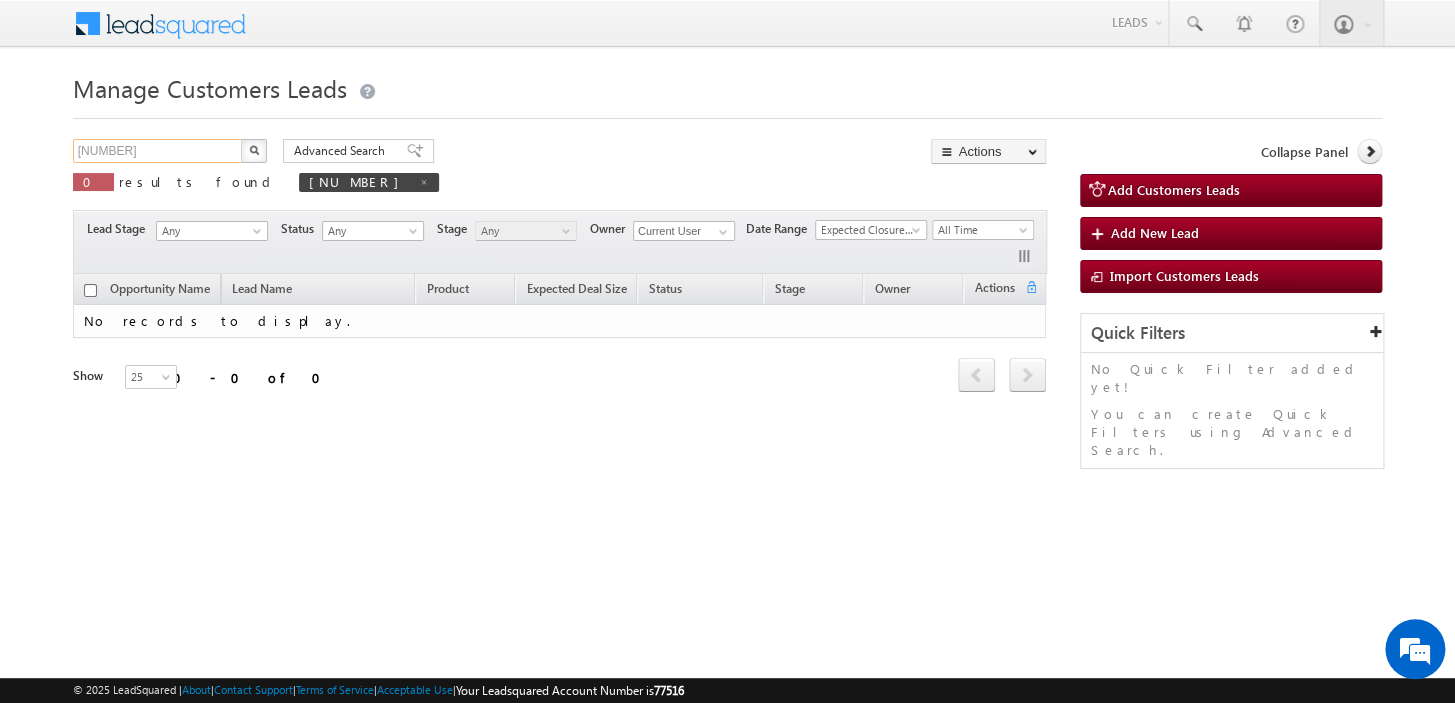 click on "[NUMBER]" at bounding box center (158, 151) 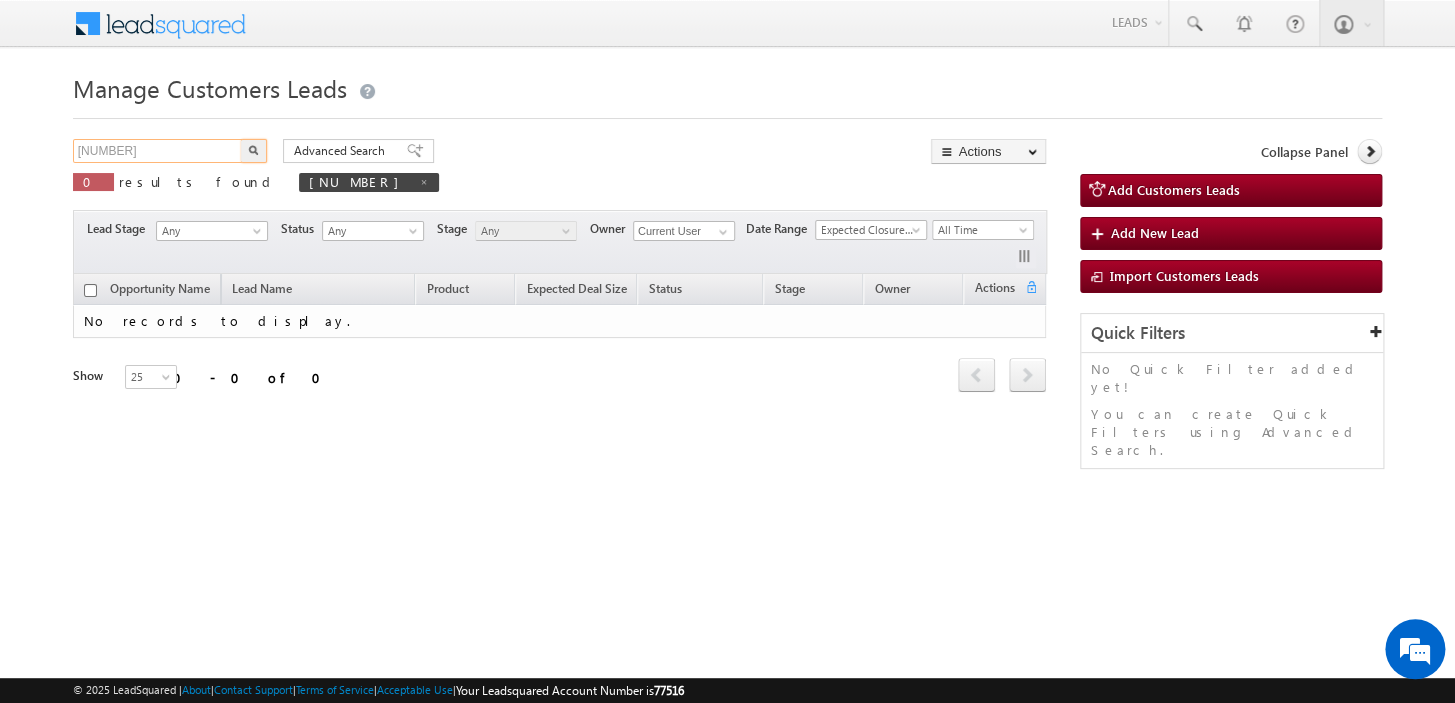 click on "[NUMBER]" at bounding box center (158, 151) 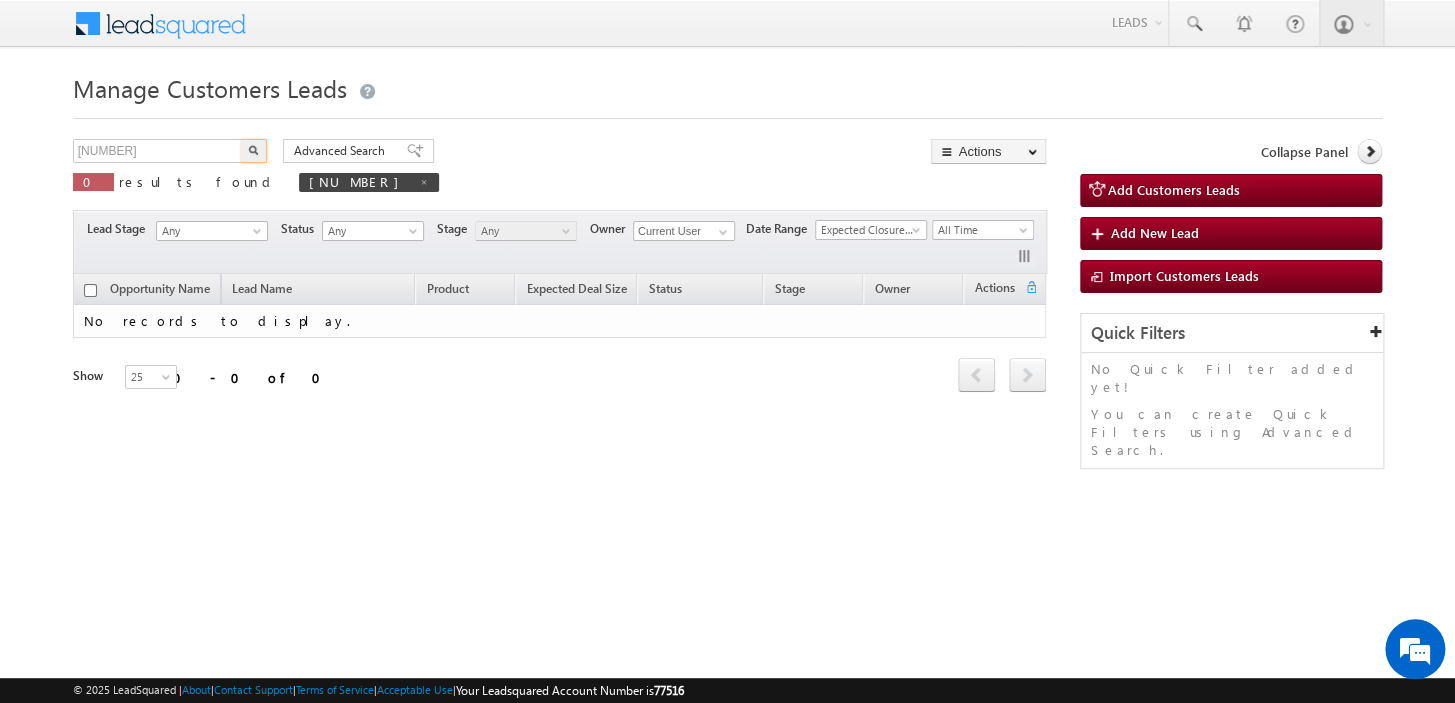 click at bounding box center (254, 151) 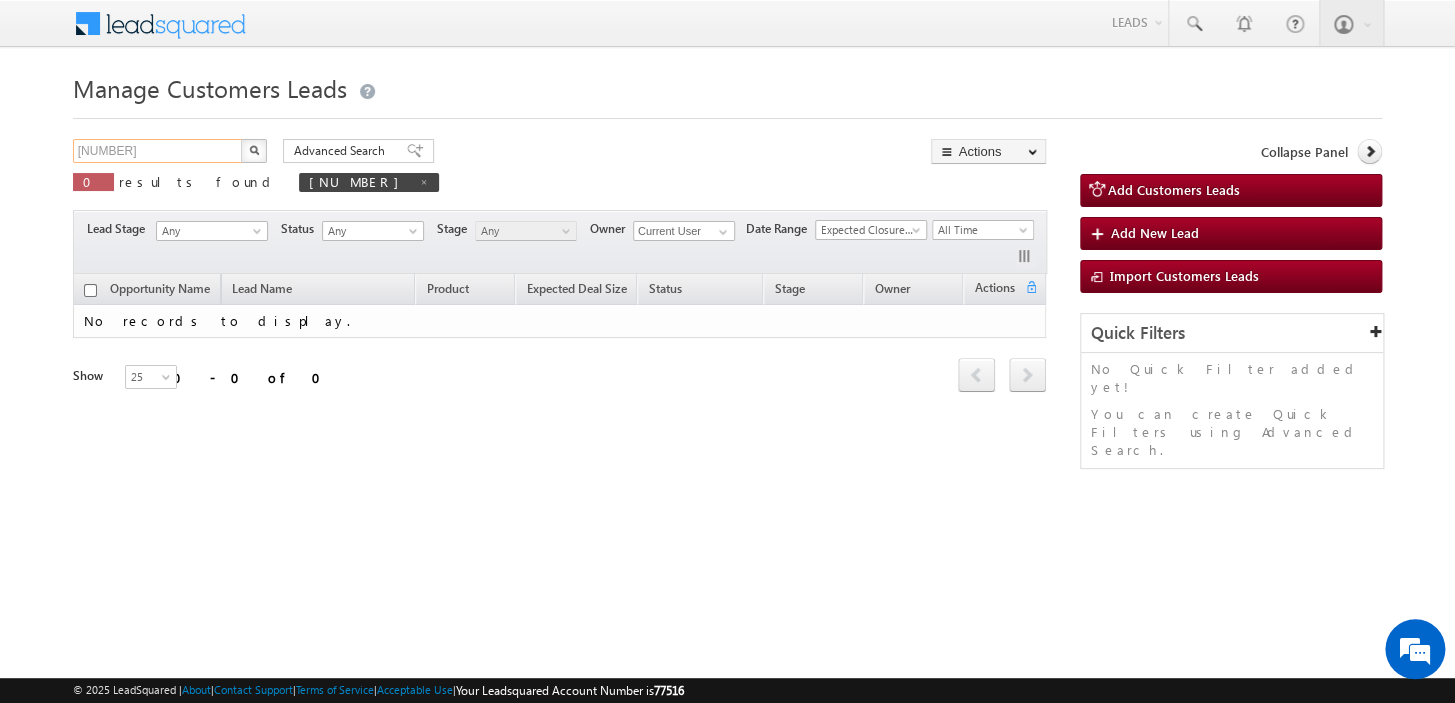 click on "[NUMBER]" at bounding box center [158, 151] 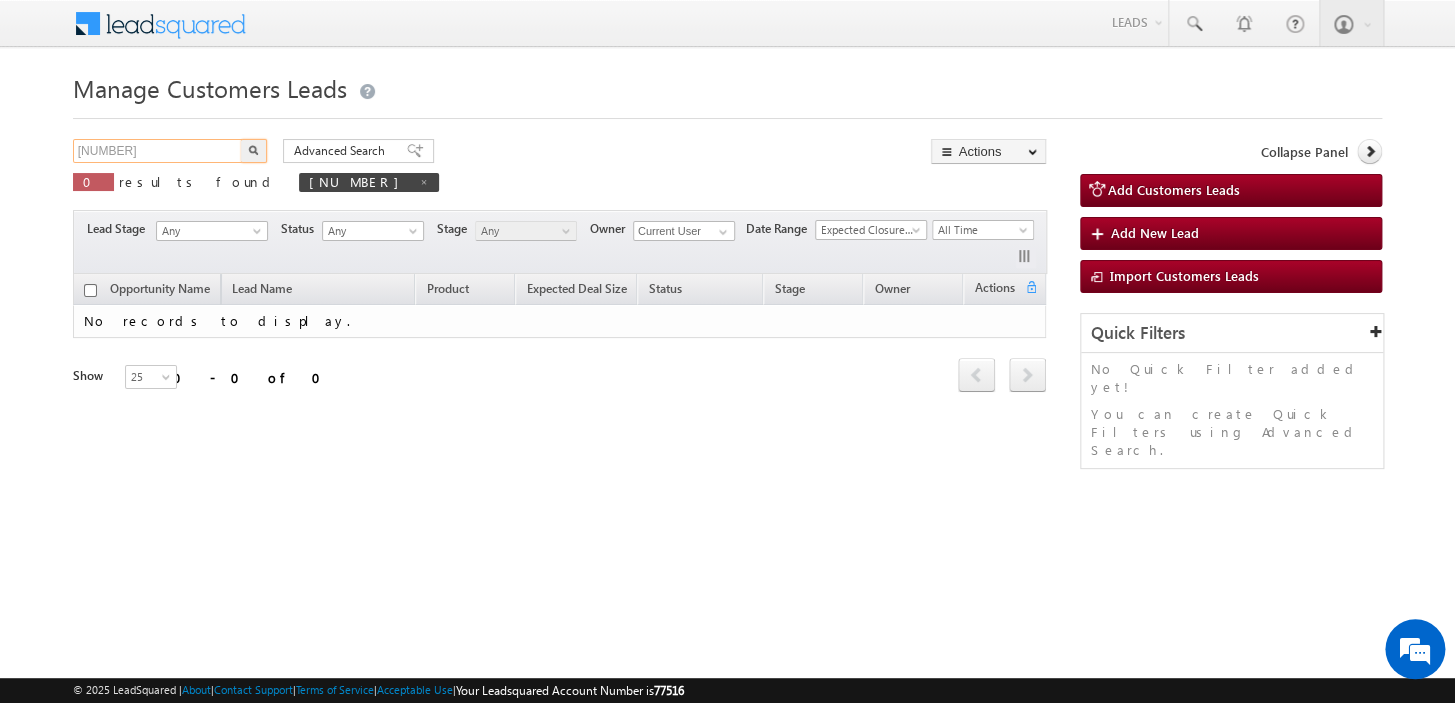 click on "[NUMBER]" at bounding box center [158, 151] 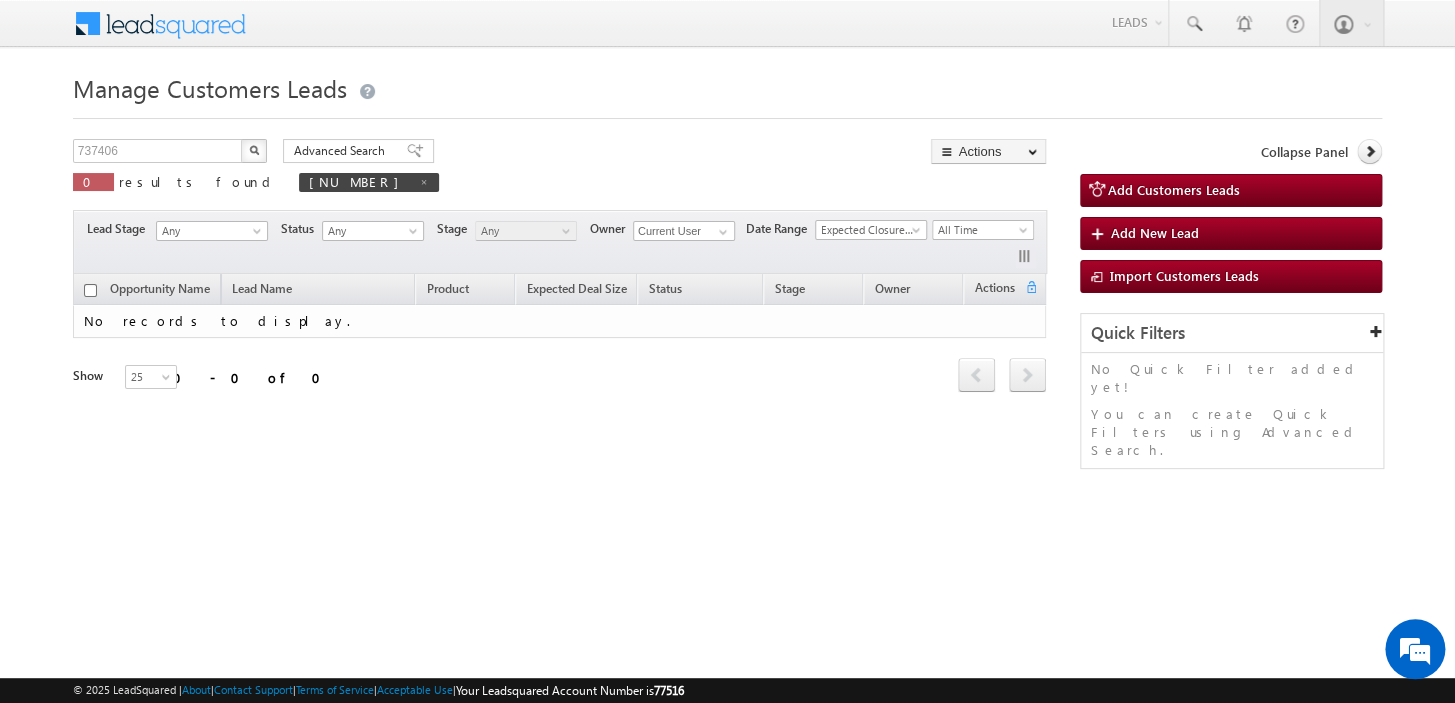 click at bounding box center (254, 150) 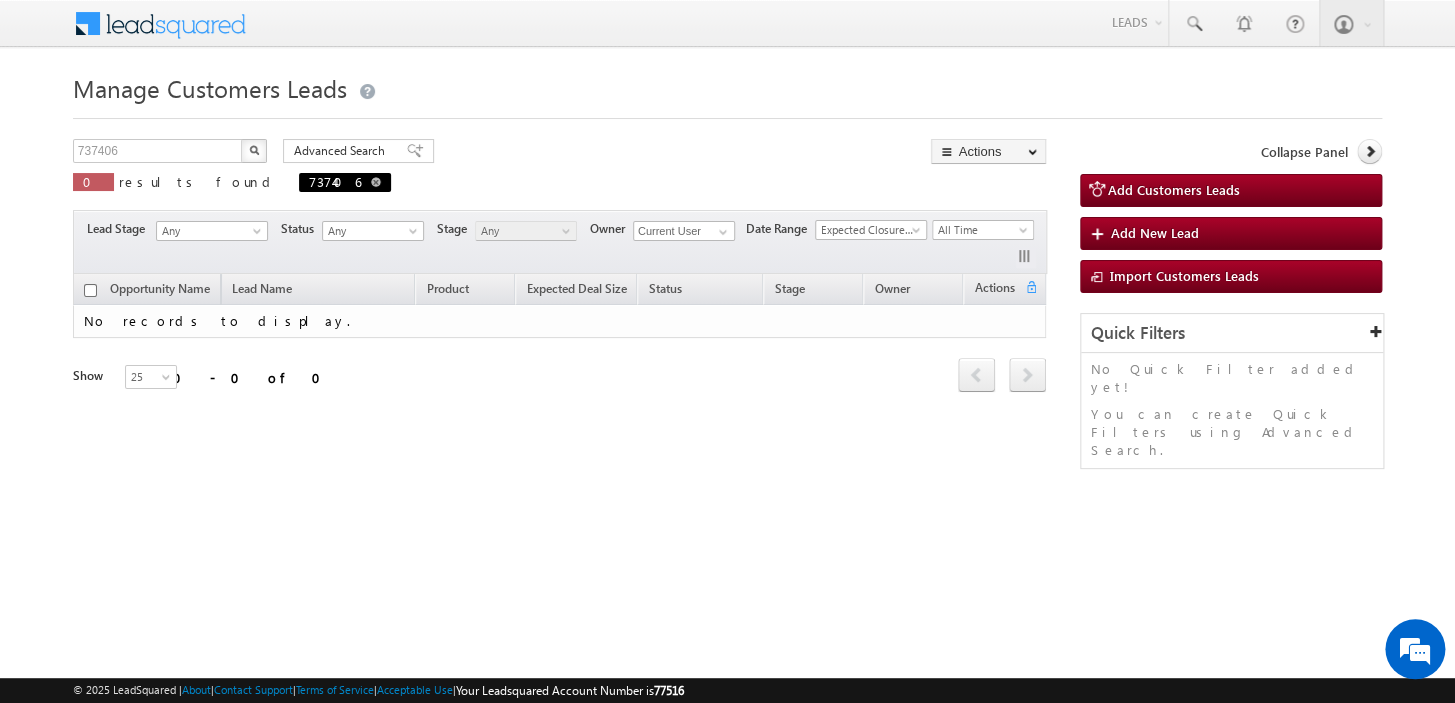click at bounding box center [376, 182] 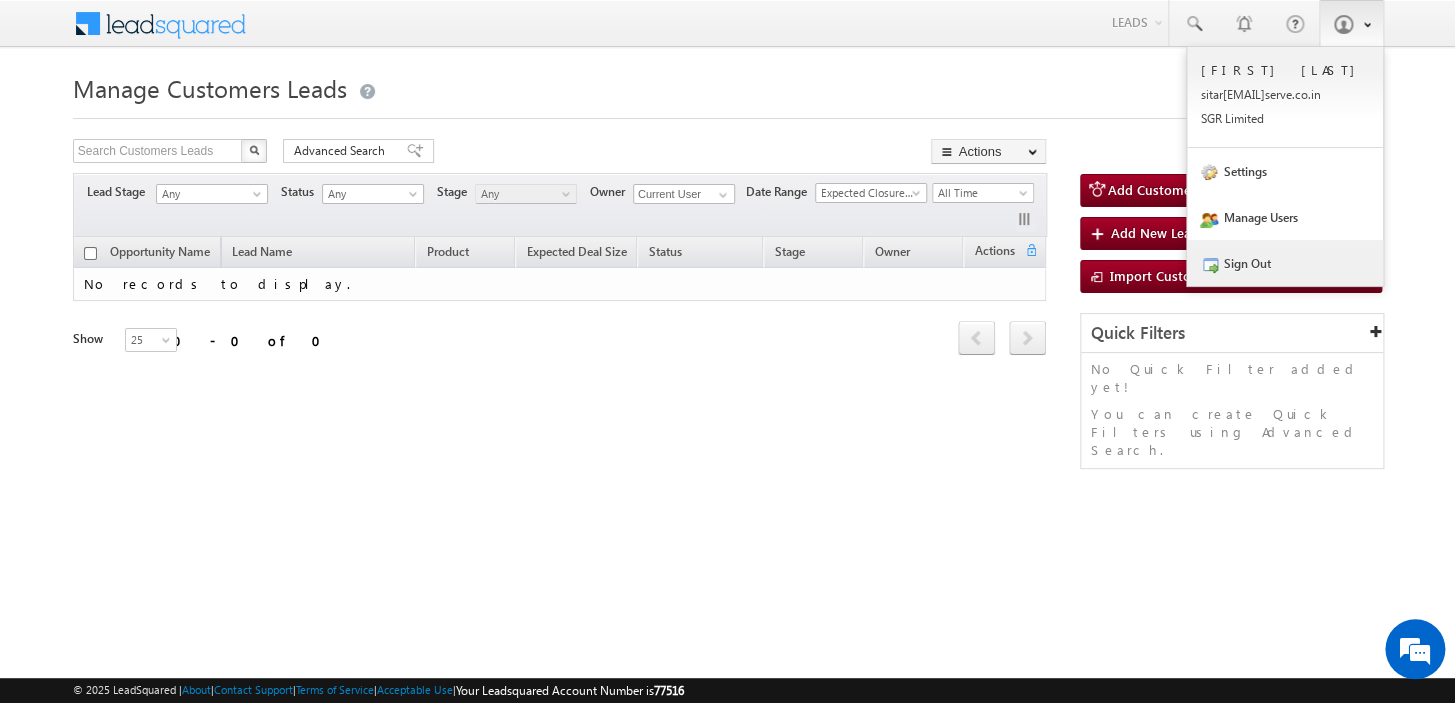 click on "Sign Out" at bounding box center (1285, 263) 